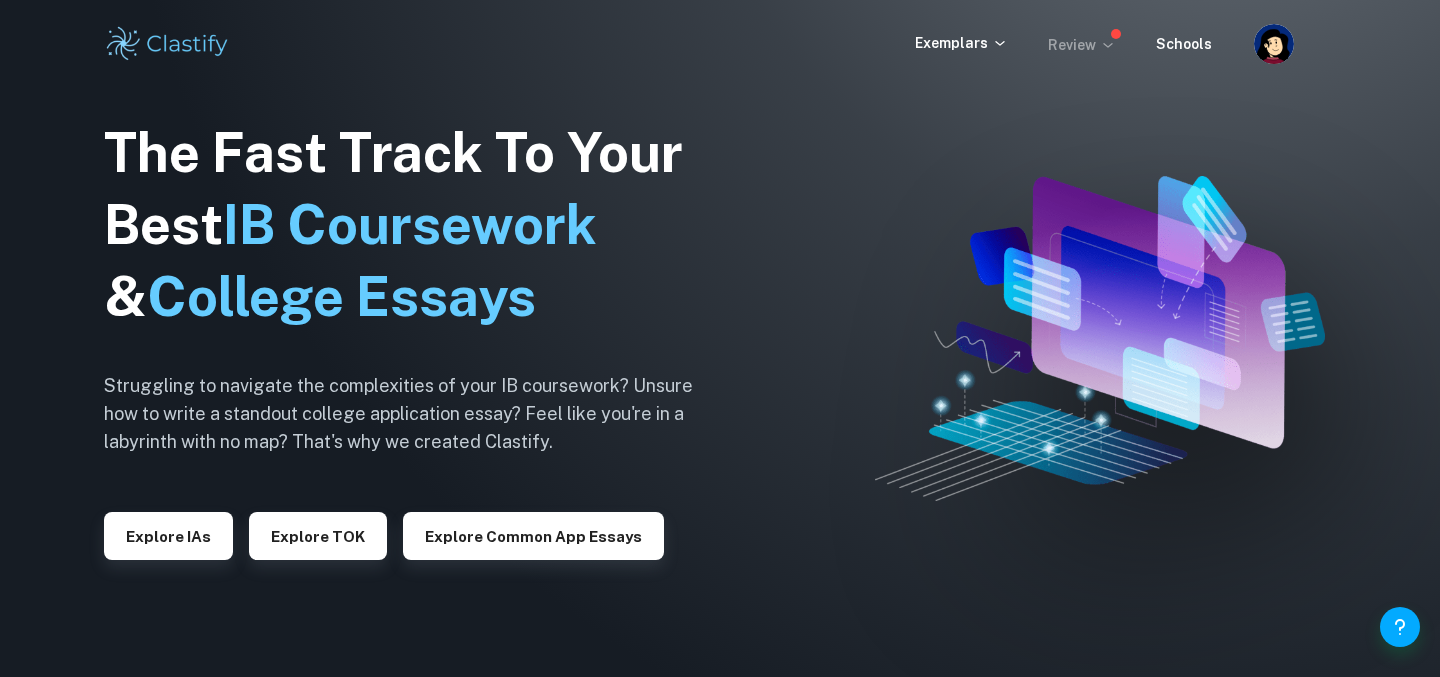 scroll, scrollTop: 0, scrollLeft: 0, axis: both 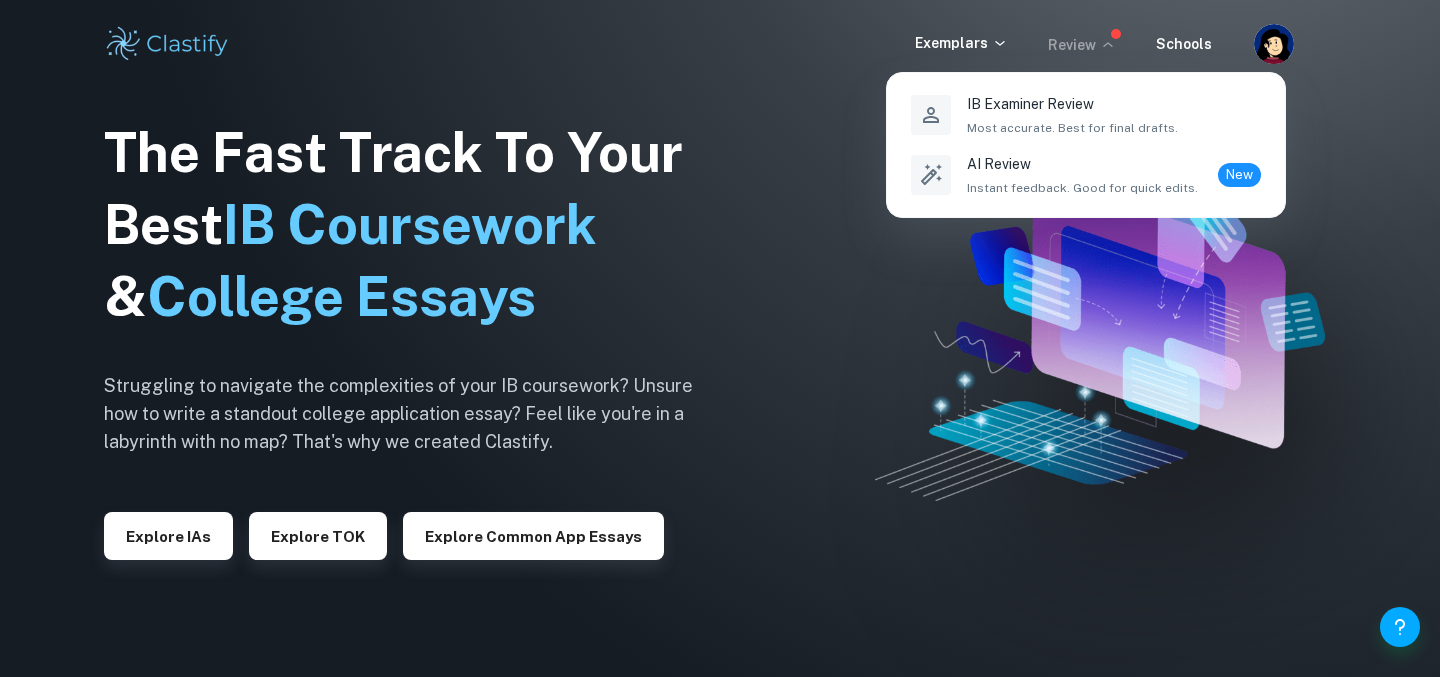 click at bounding box center (720, 338) 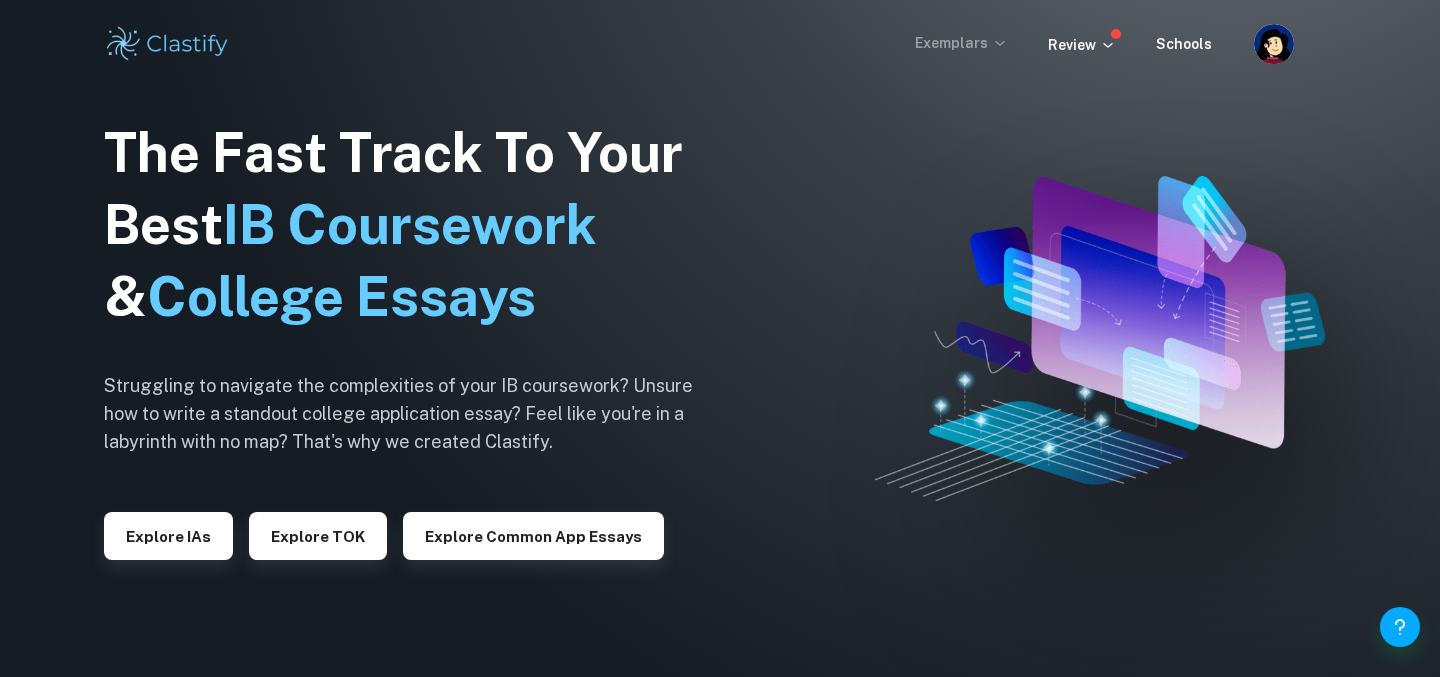 click on "Exemplars" at bounding box center [961, 43] 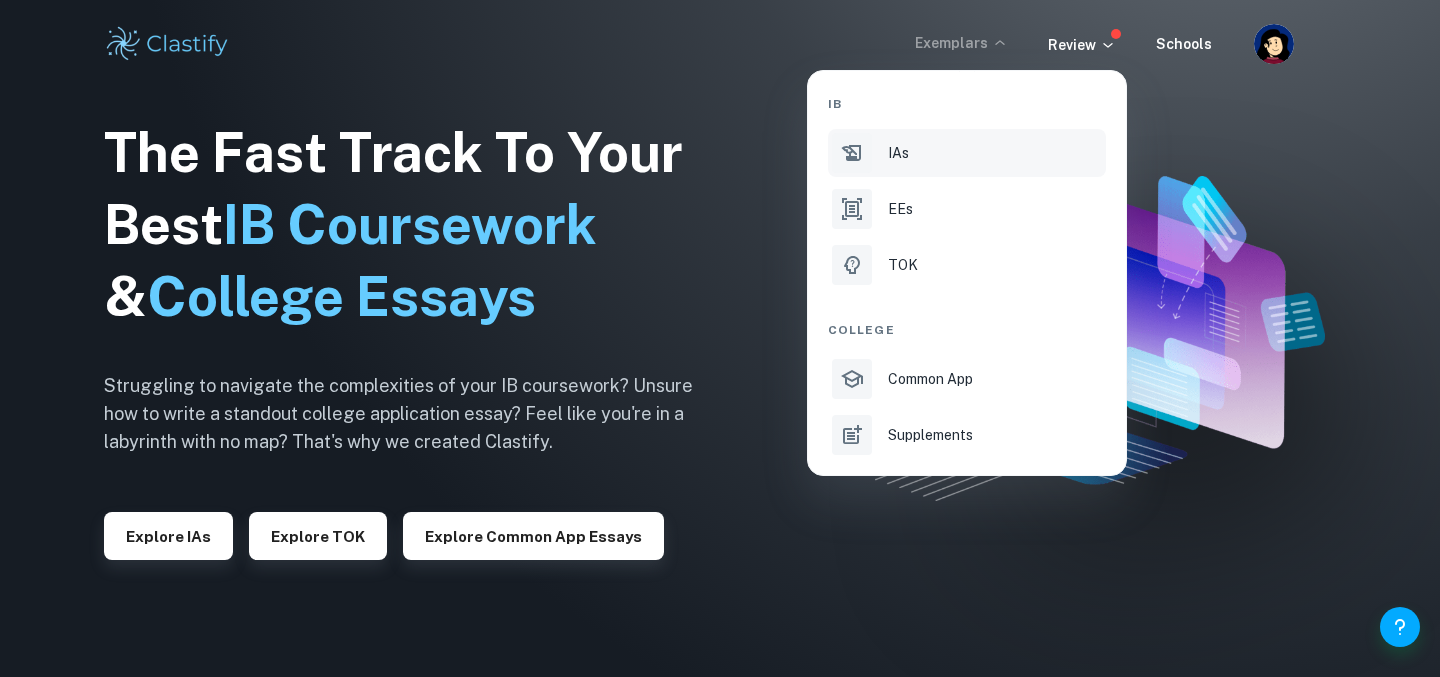click on "IAs" at bounding box center [967, 153] 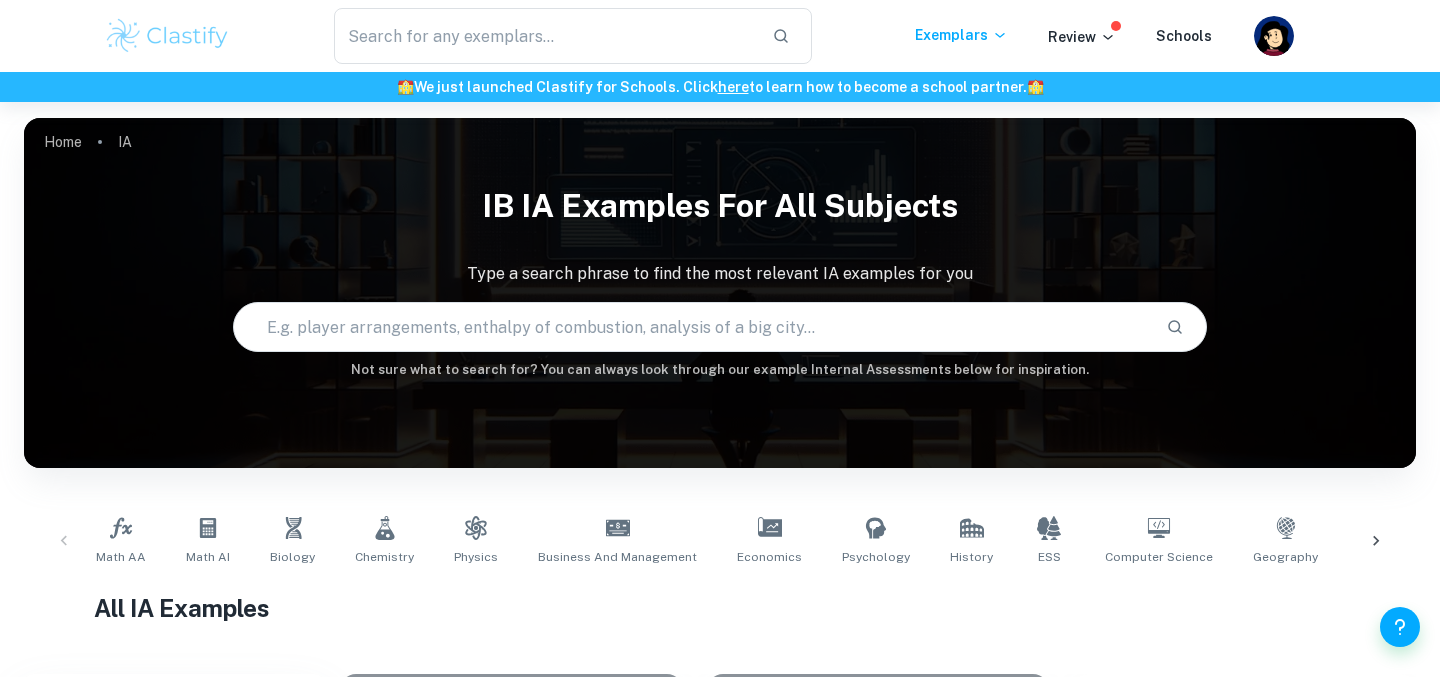 click at bounding box center (692, 327) 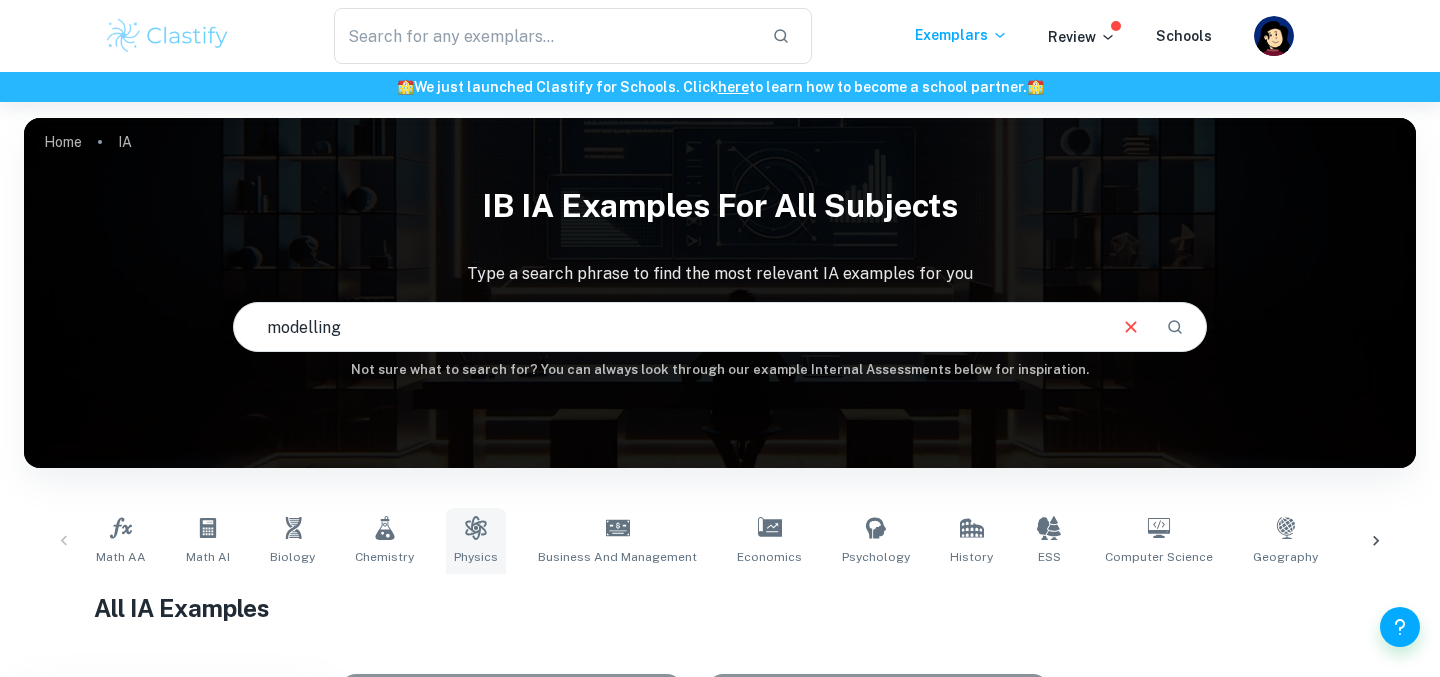 type on "modelling" 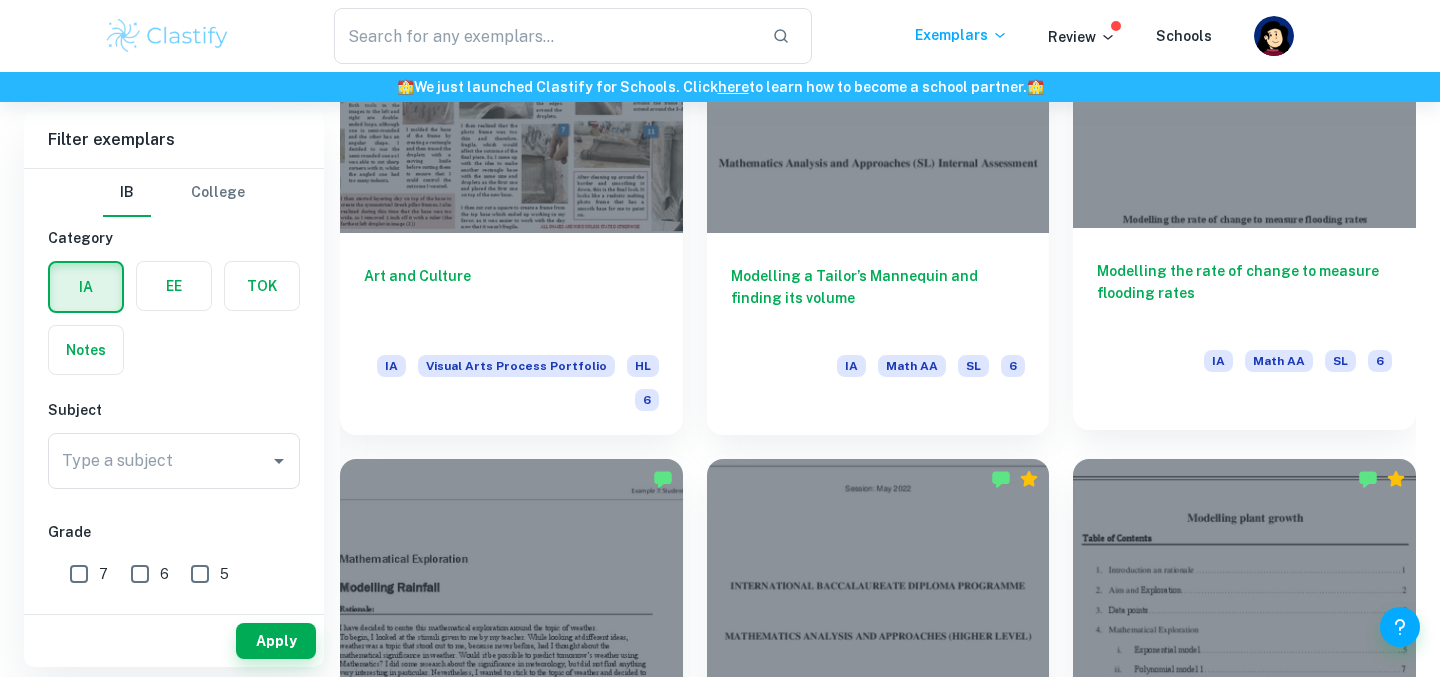 scroll, scrollTop: 1188, scrollLeft: 0, axis: vertical 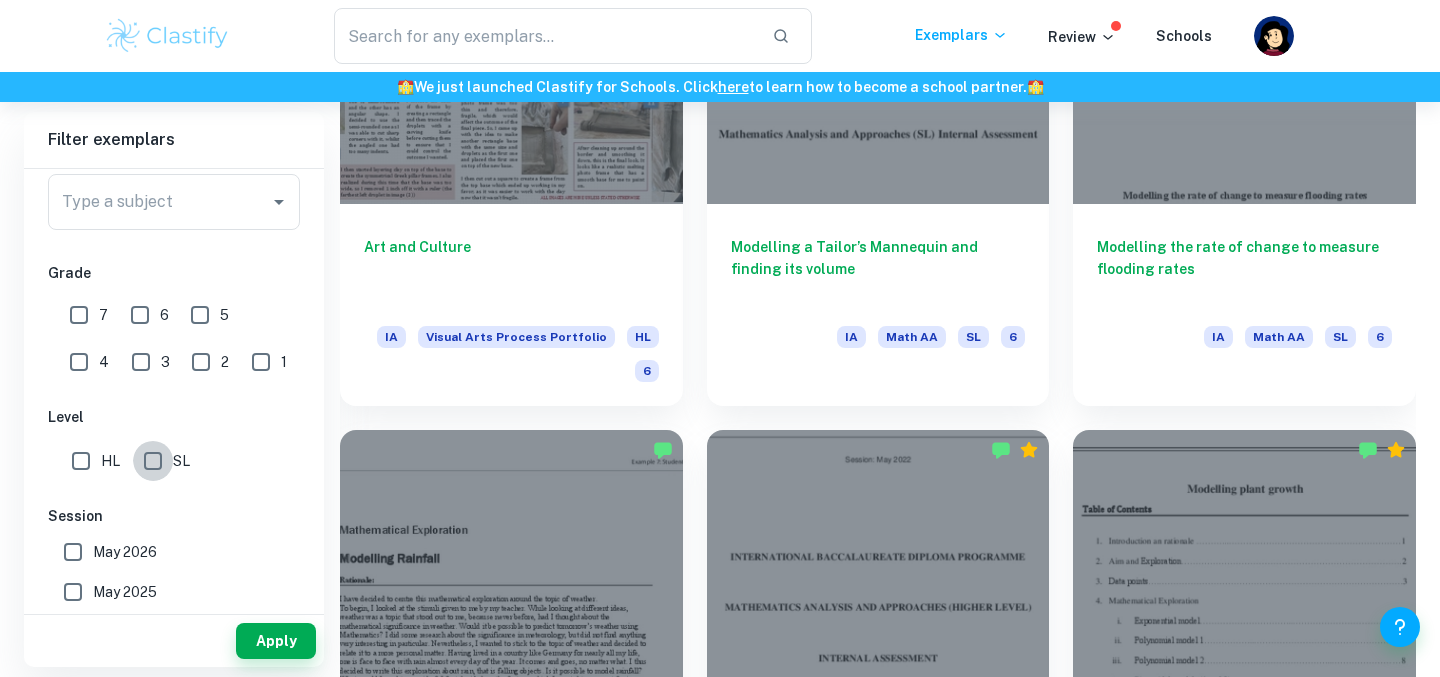 click on "SL" at bounding box center [153, 461] 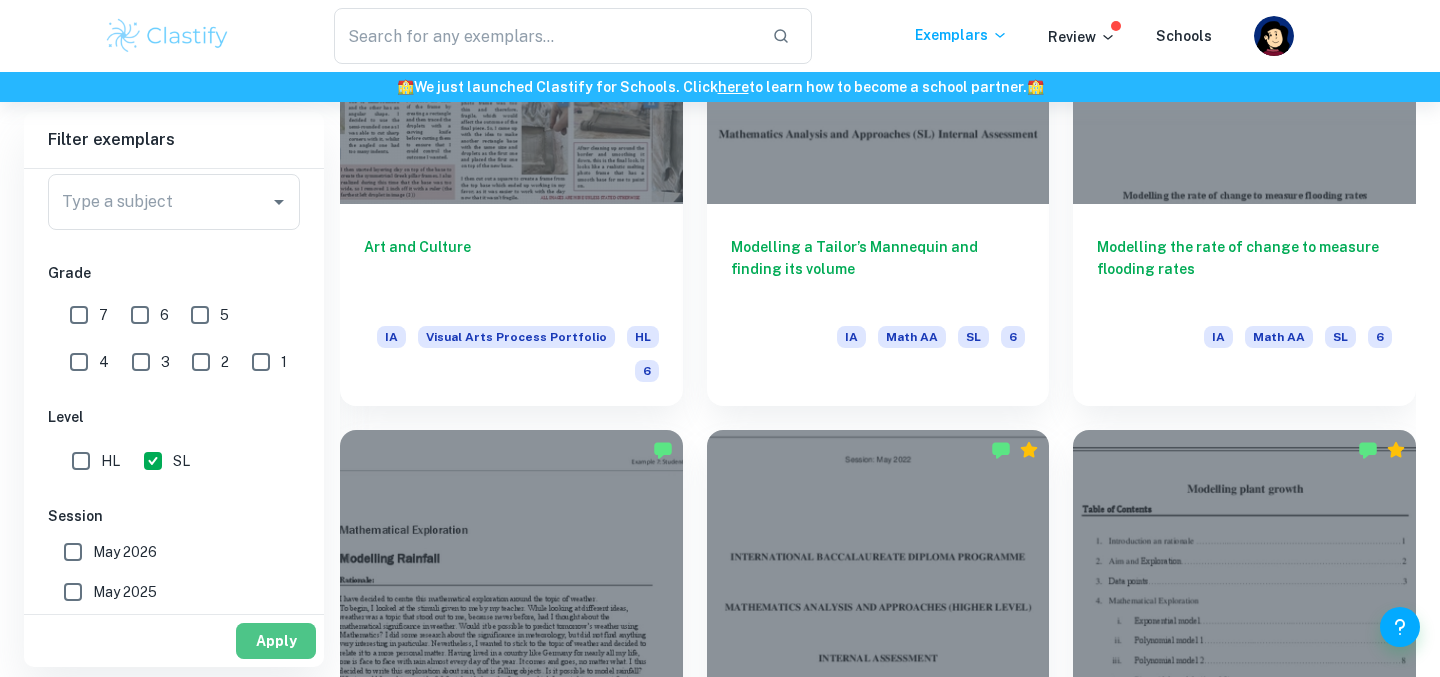 click on "Apply" at bounding box center (276, 641) 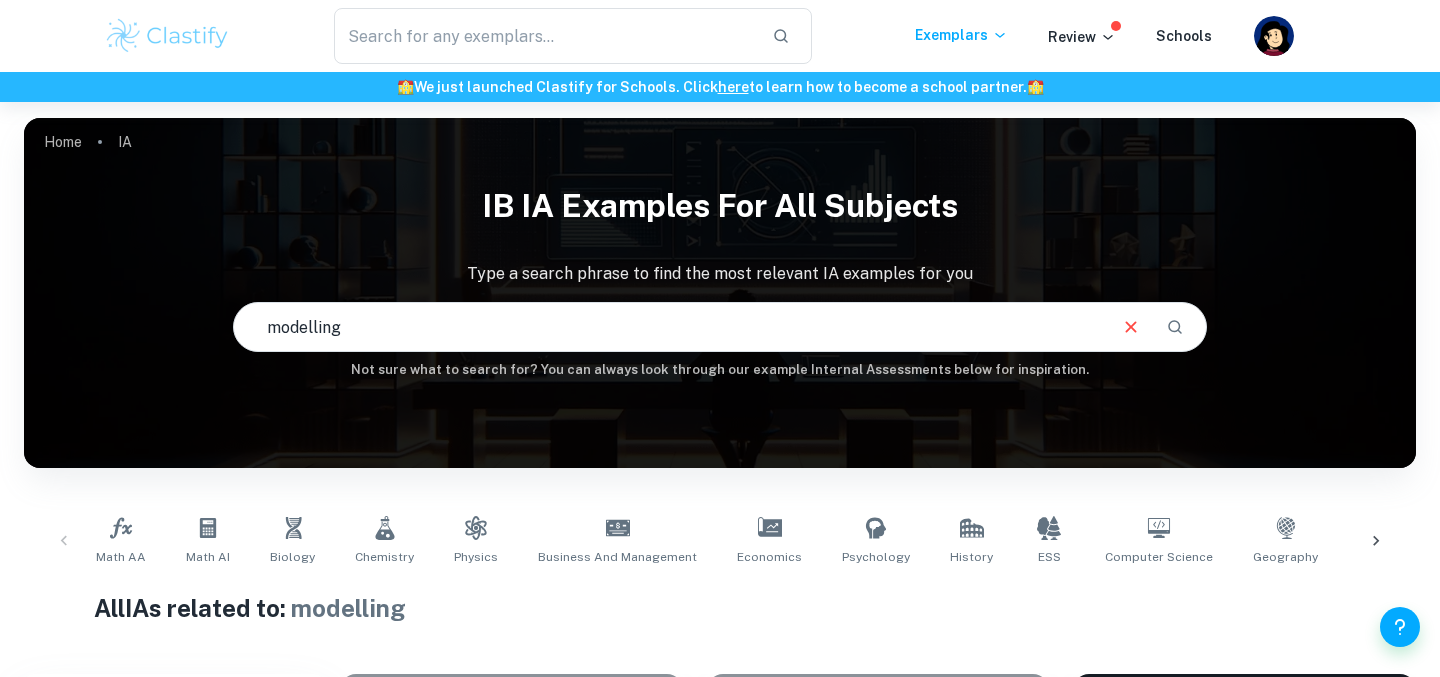 scroll, scrollTop: 0, scrollLeft: 0, axis: both 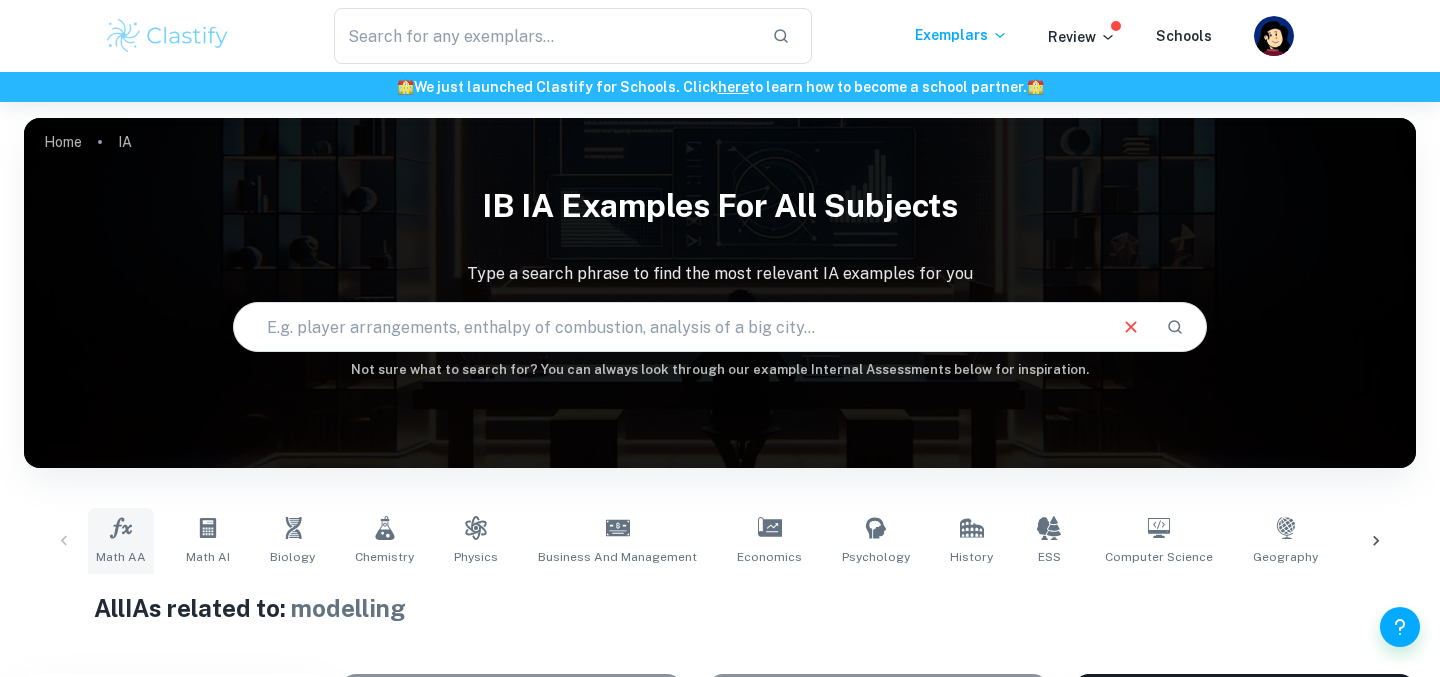 type 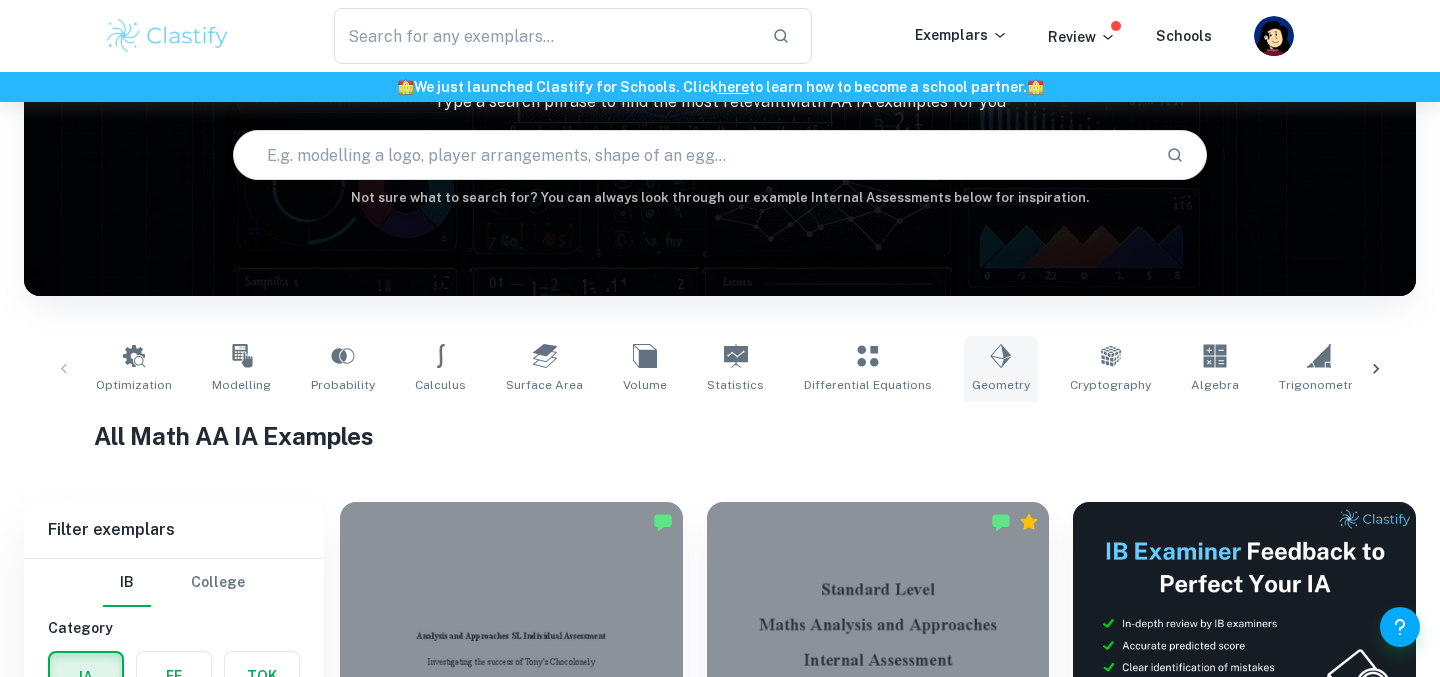 scroll, scrollTop: 172, scrollLeft: 0, axis: vertical 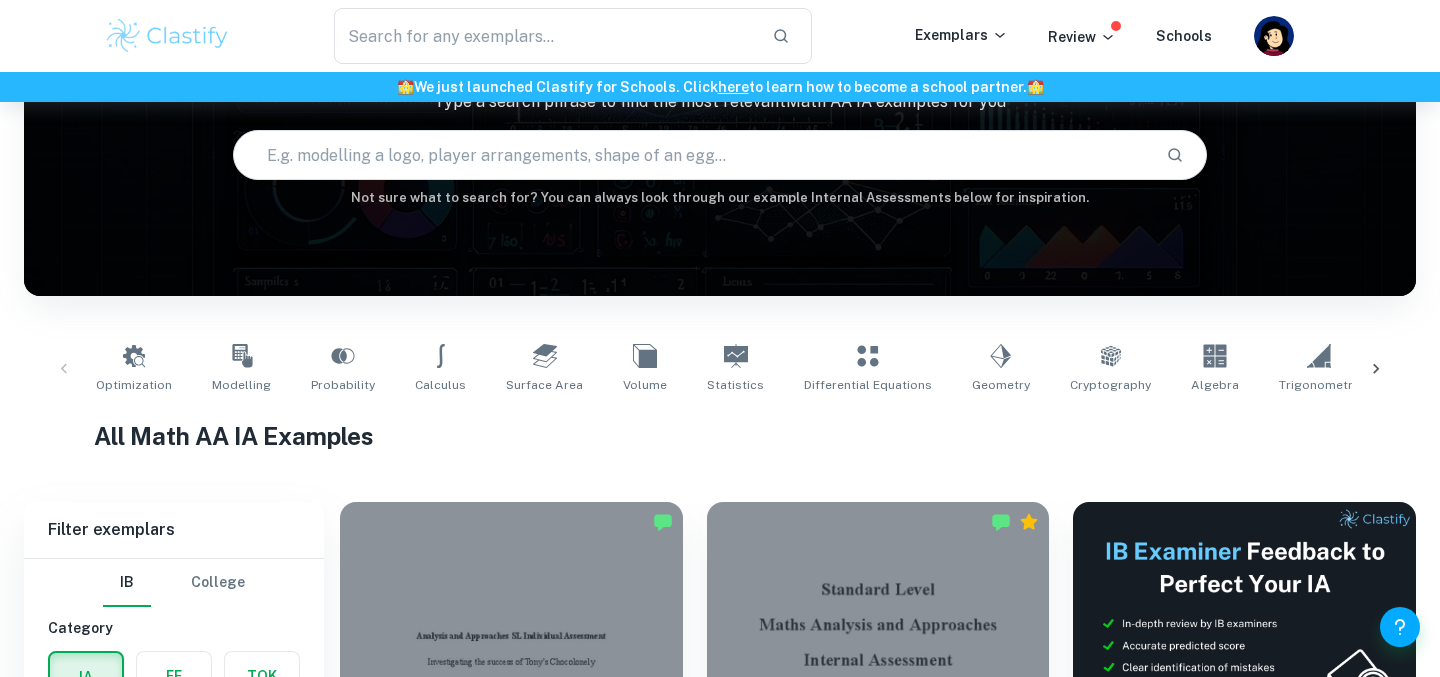 click 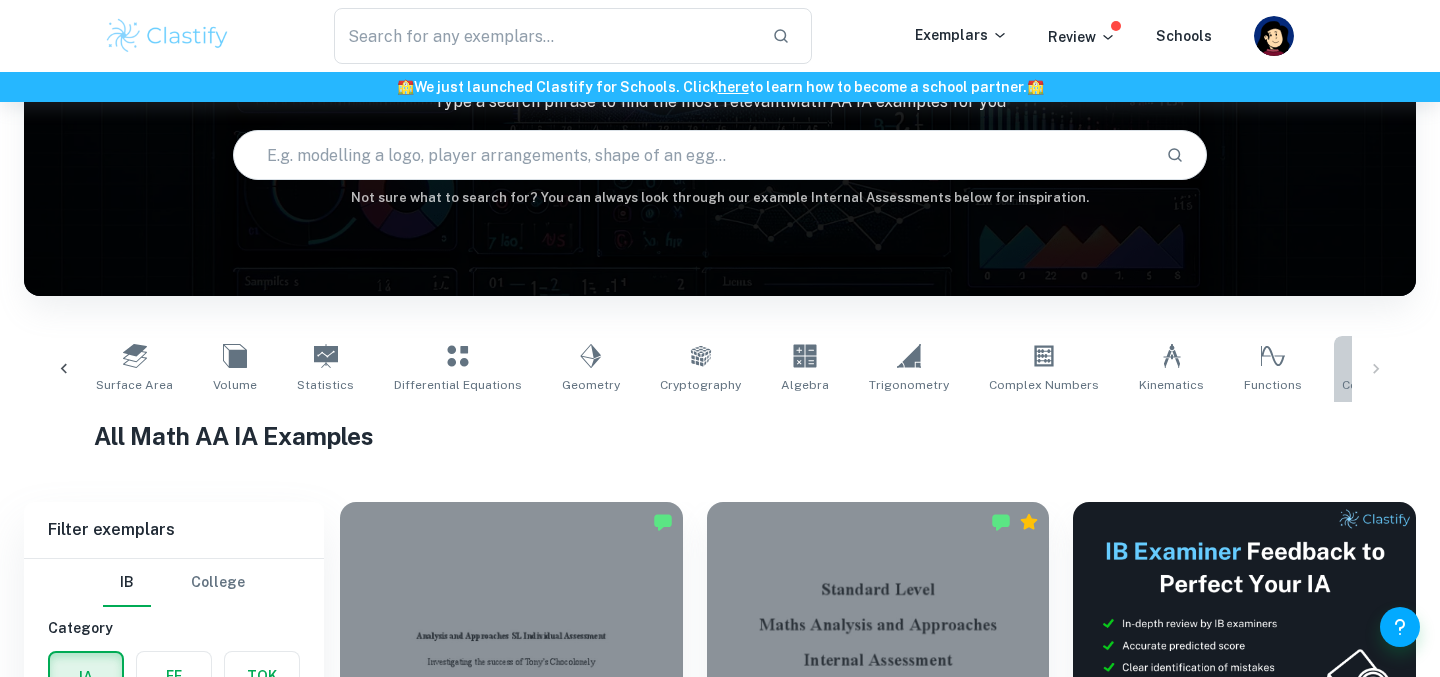 click 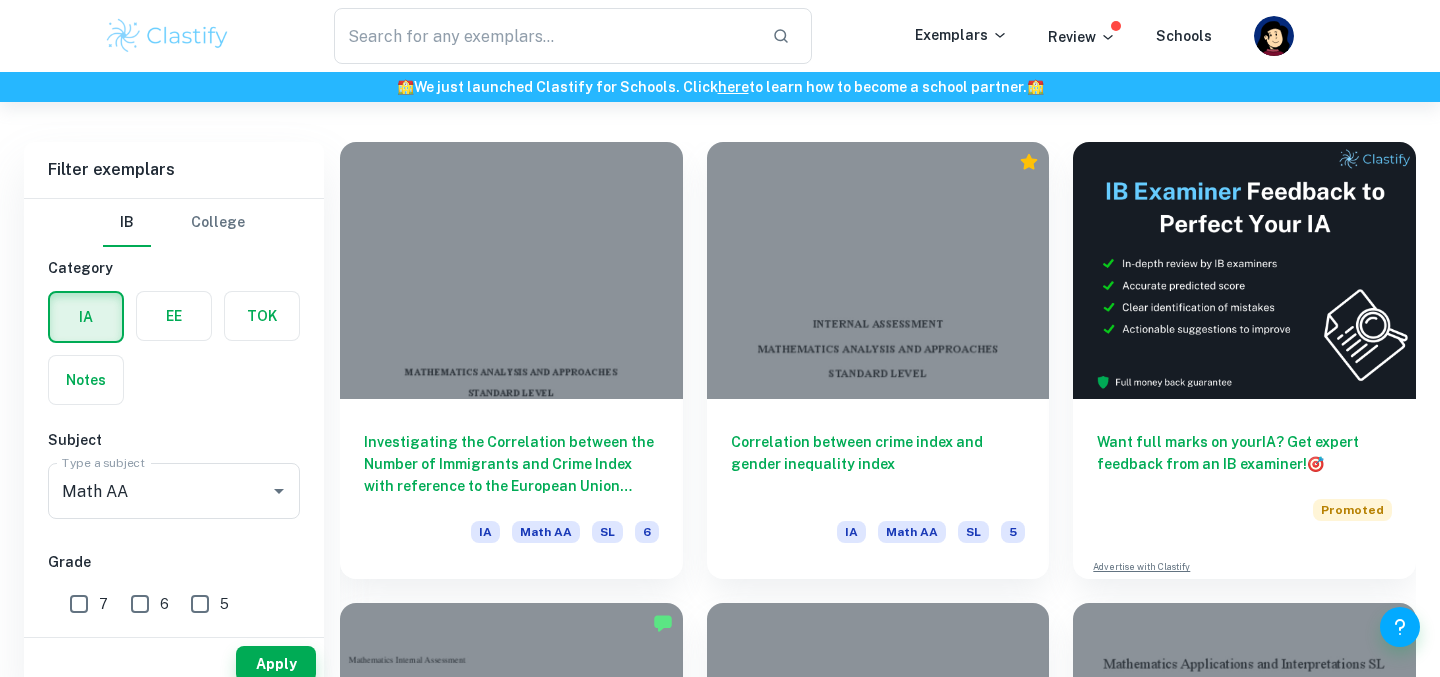 scroll, scrollTop: 555, scrollLeft: 0, axis: vertical 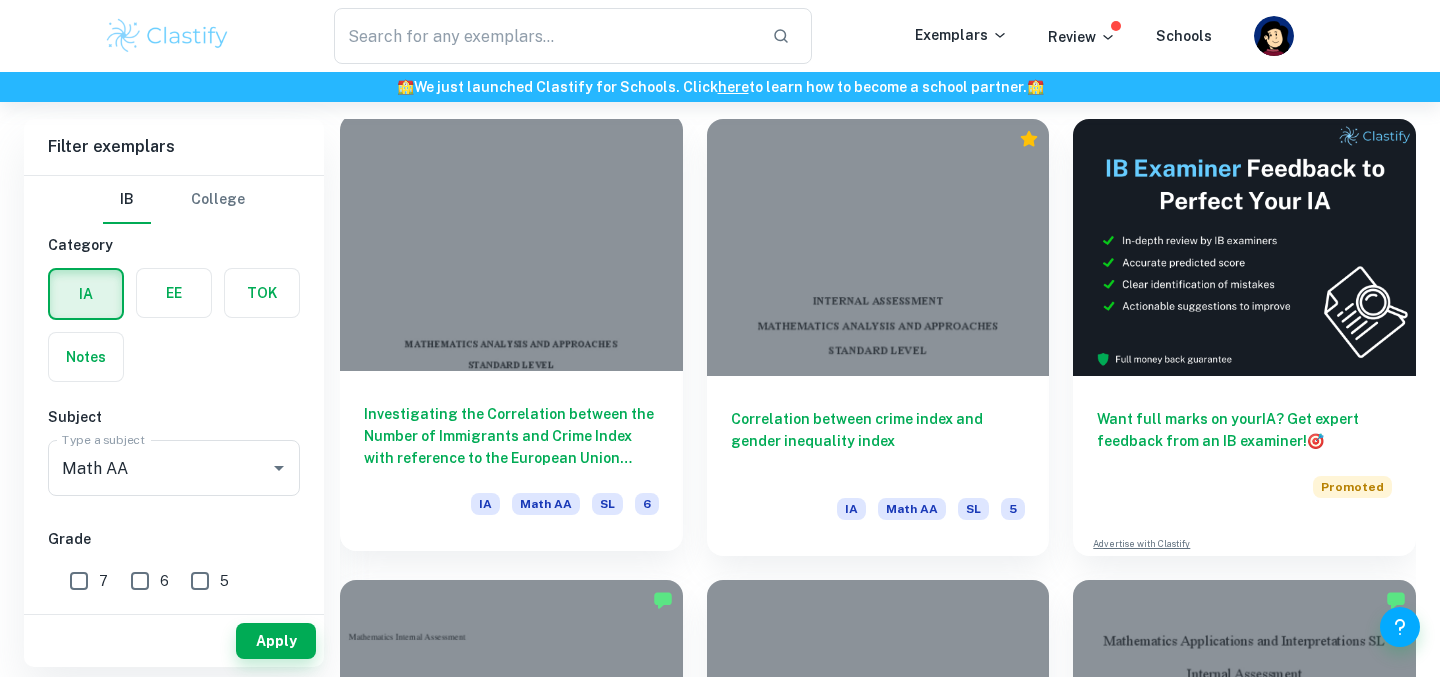 click at bounding box center (511, 242) 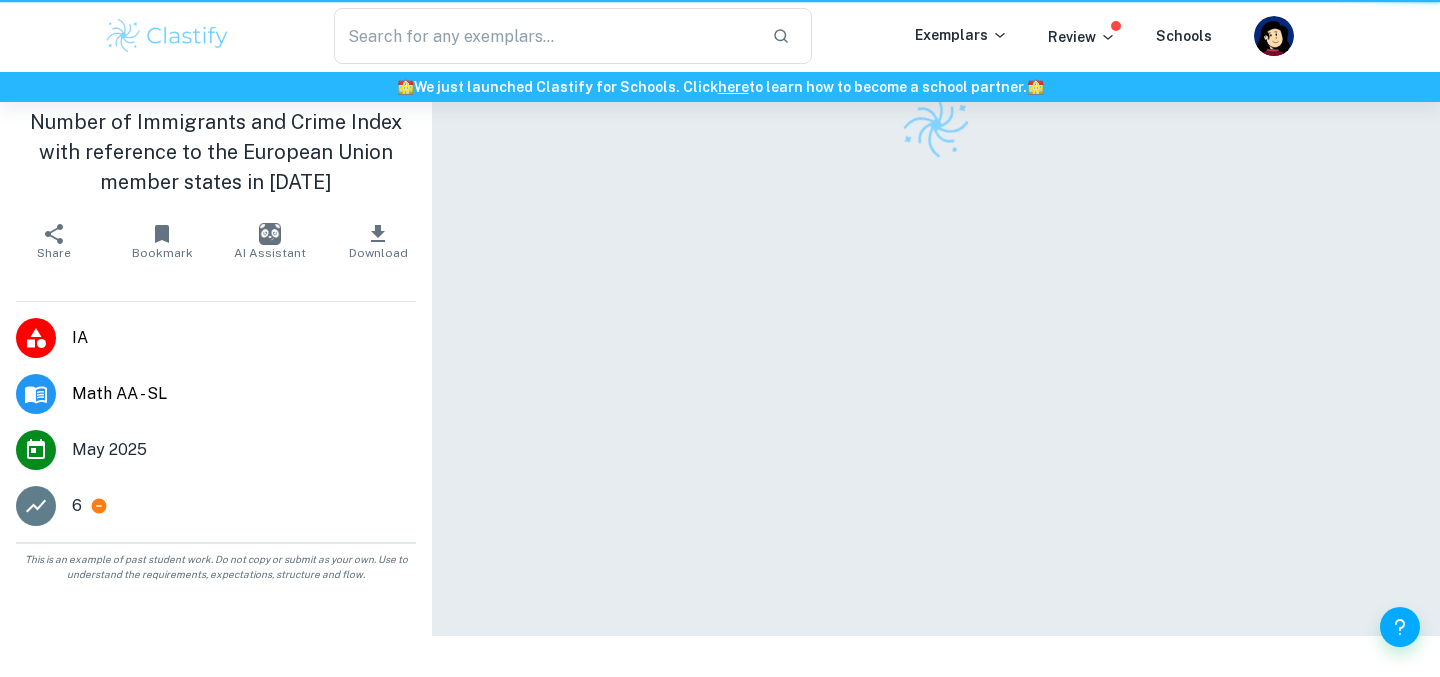 scroll, scrollTop: 0, scrollLeft: 0, axis: both 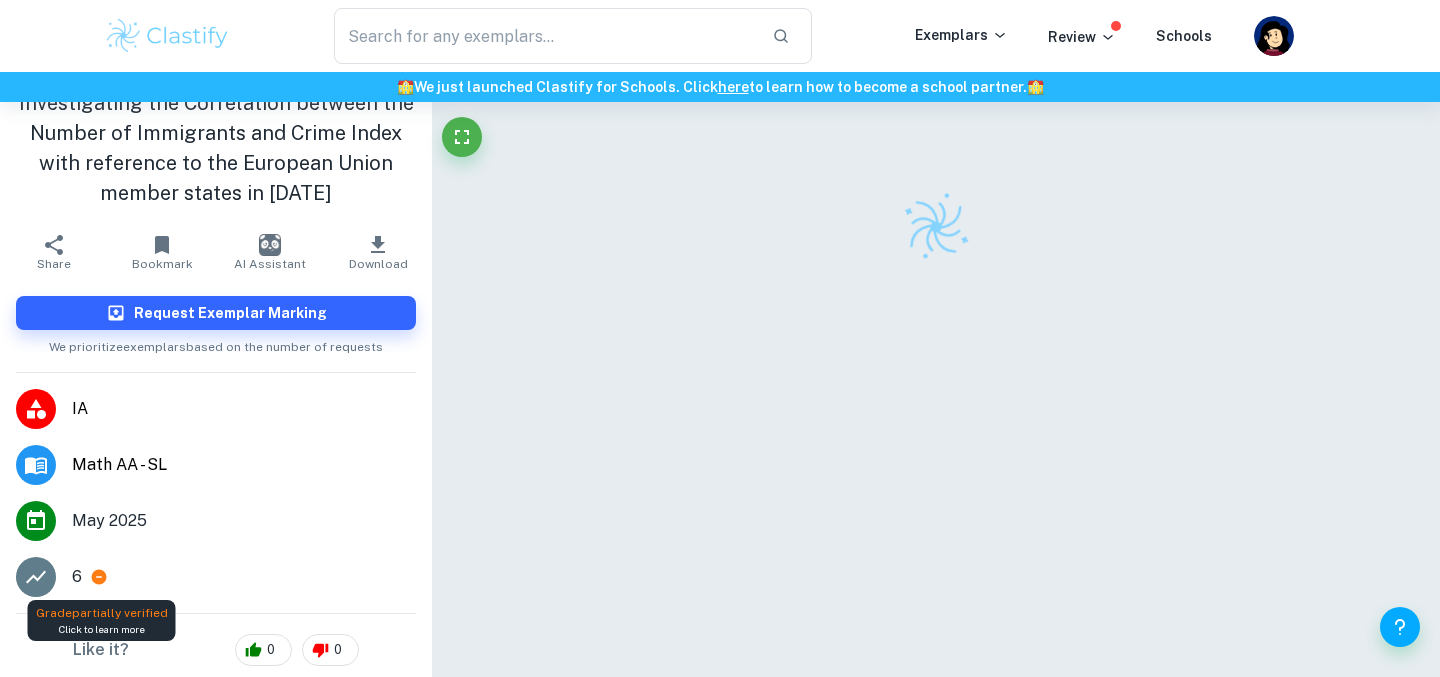 click 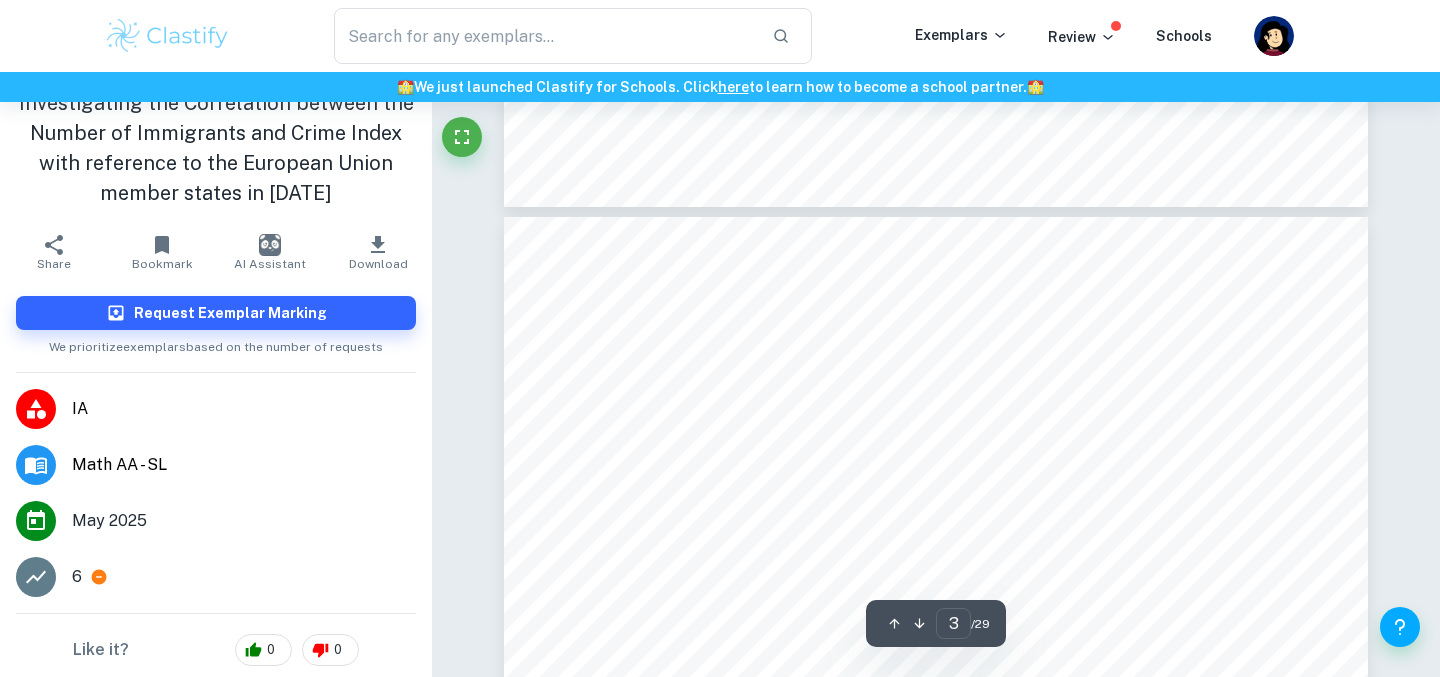 scroll, scrollTop: 2657, scrollLeft: 0, axis: vertical 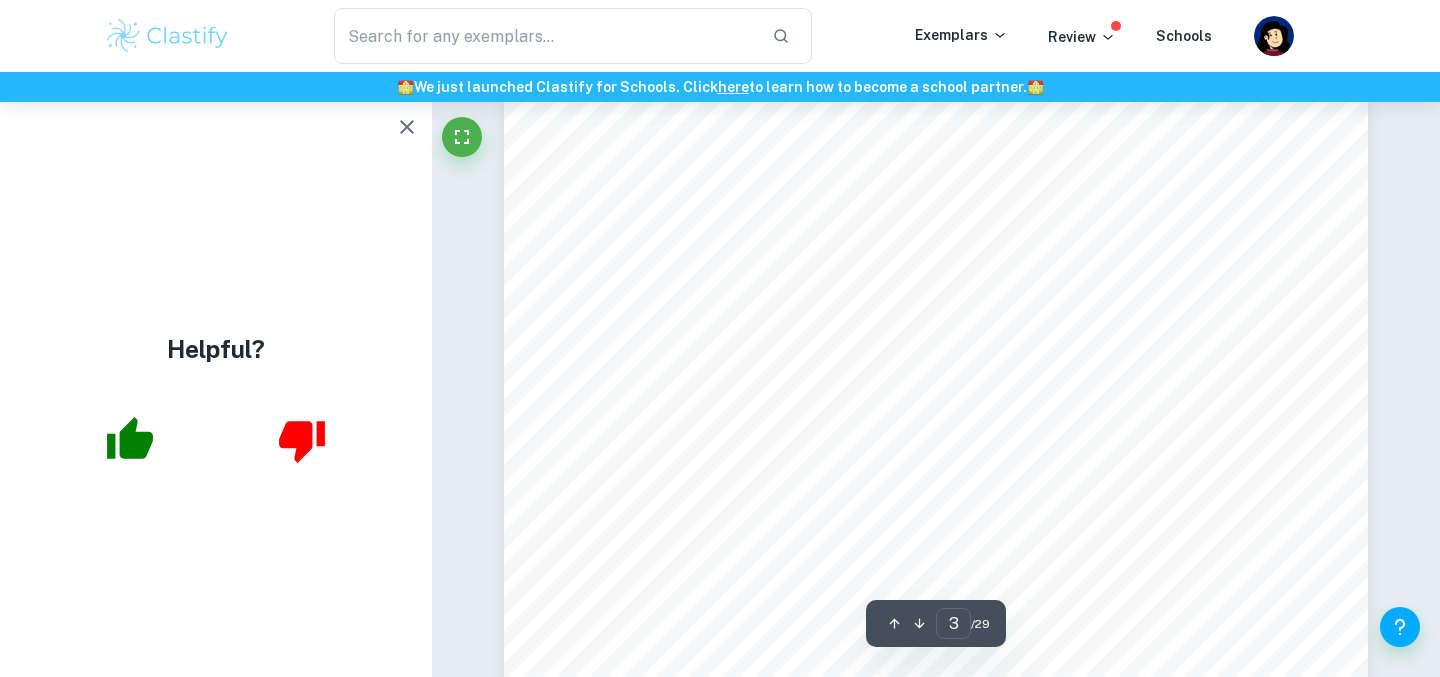 click 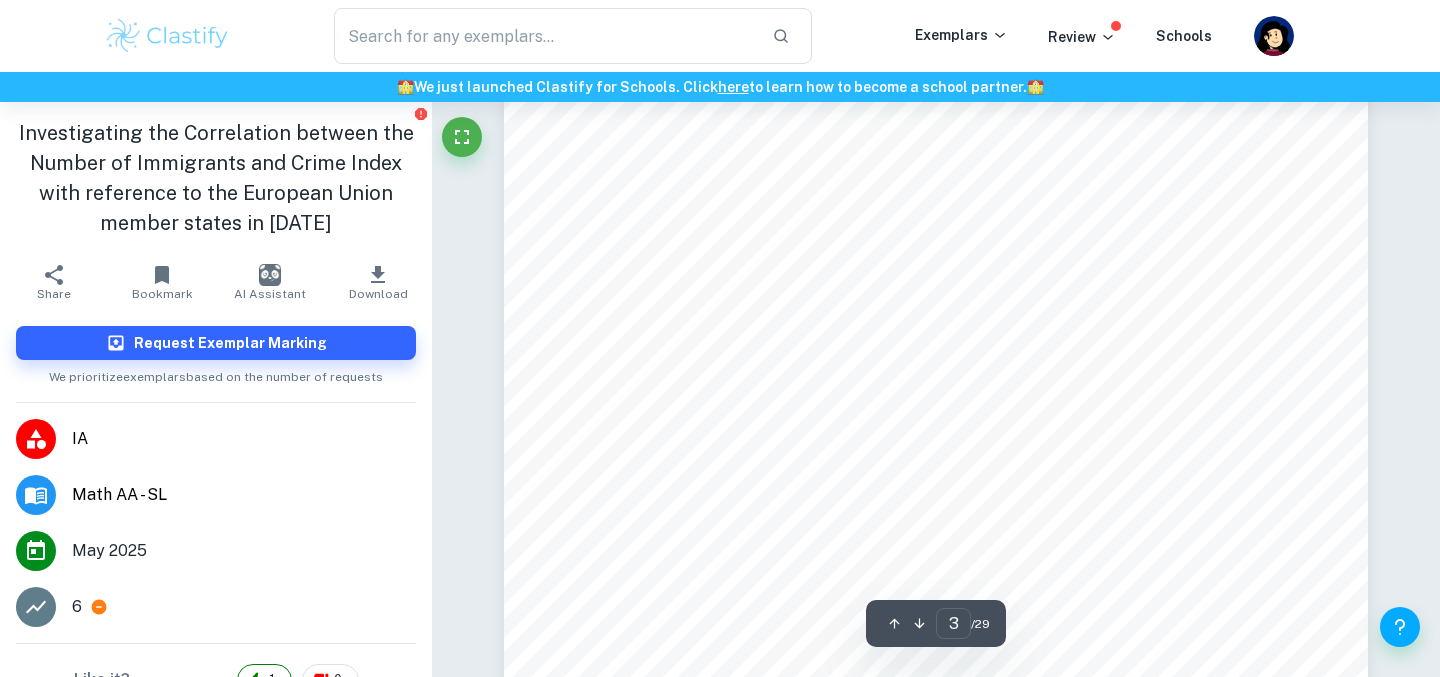 scroll, scrollTop: 3168, scrollLeft: 0, axis: vertical 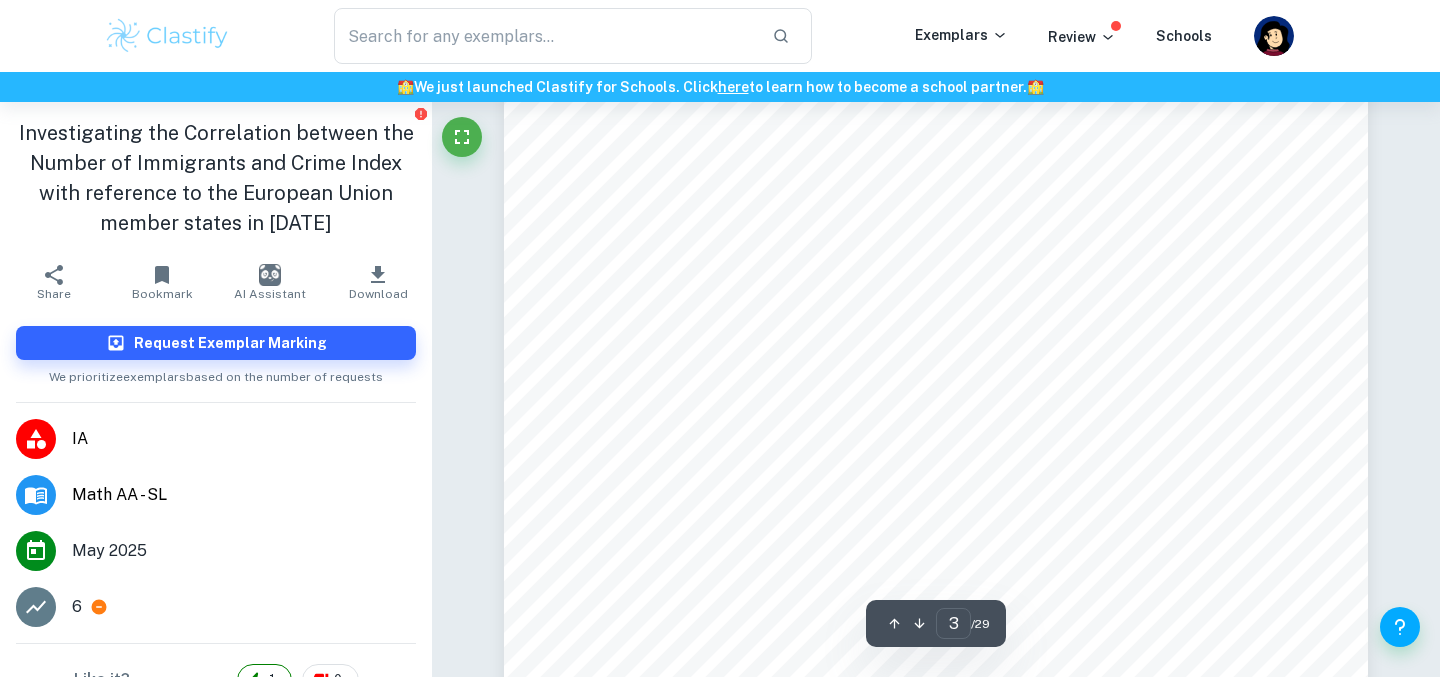drag, startPoint x: 601, startPoint y: 286, endPoint x: 642, endPoint y: 314, distance: 49.648766 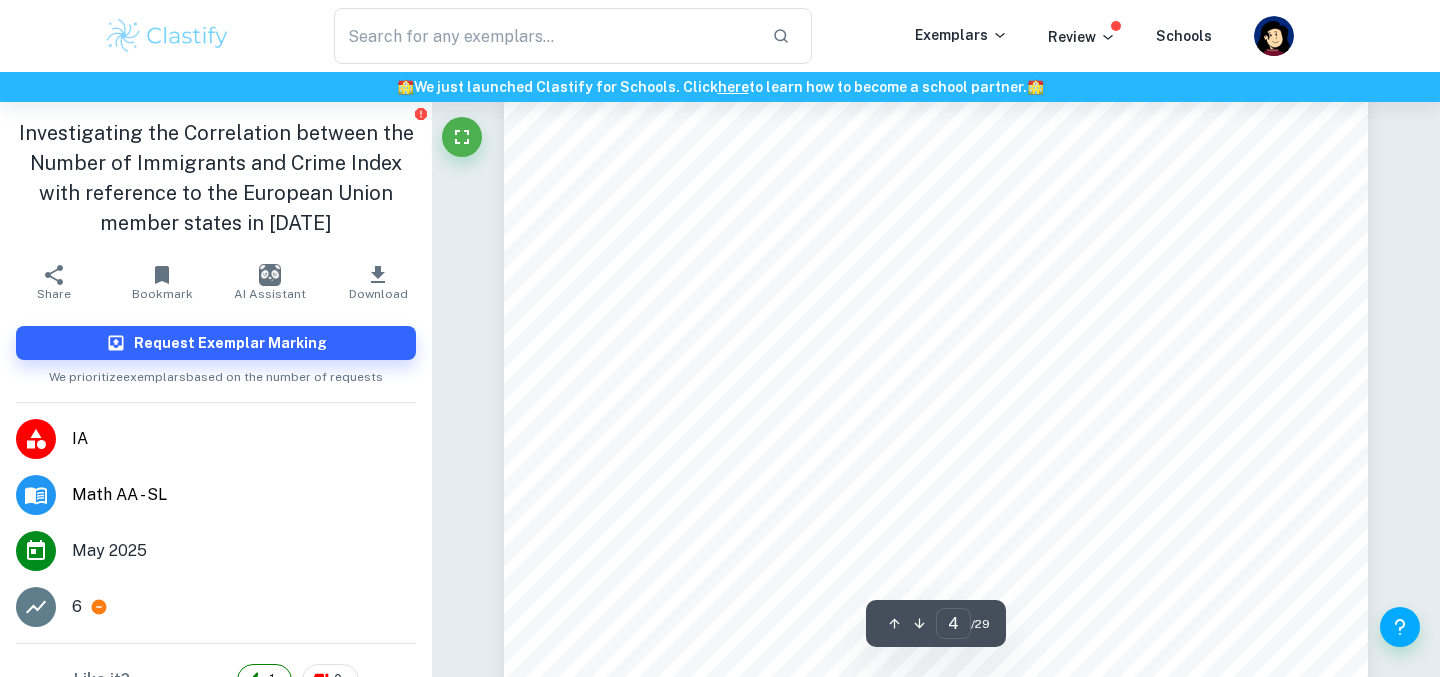 drag, startPoint x: 793, startPoint y: 300, endPoint x: 722, endPoint y: 465, distance: 179.6274 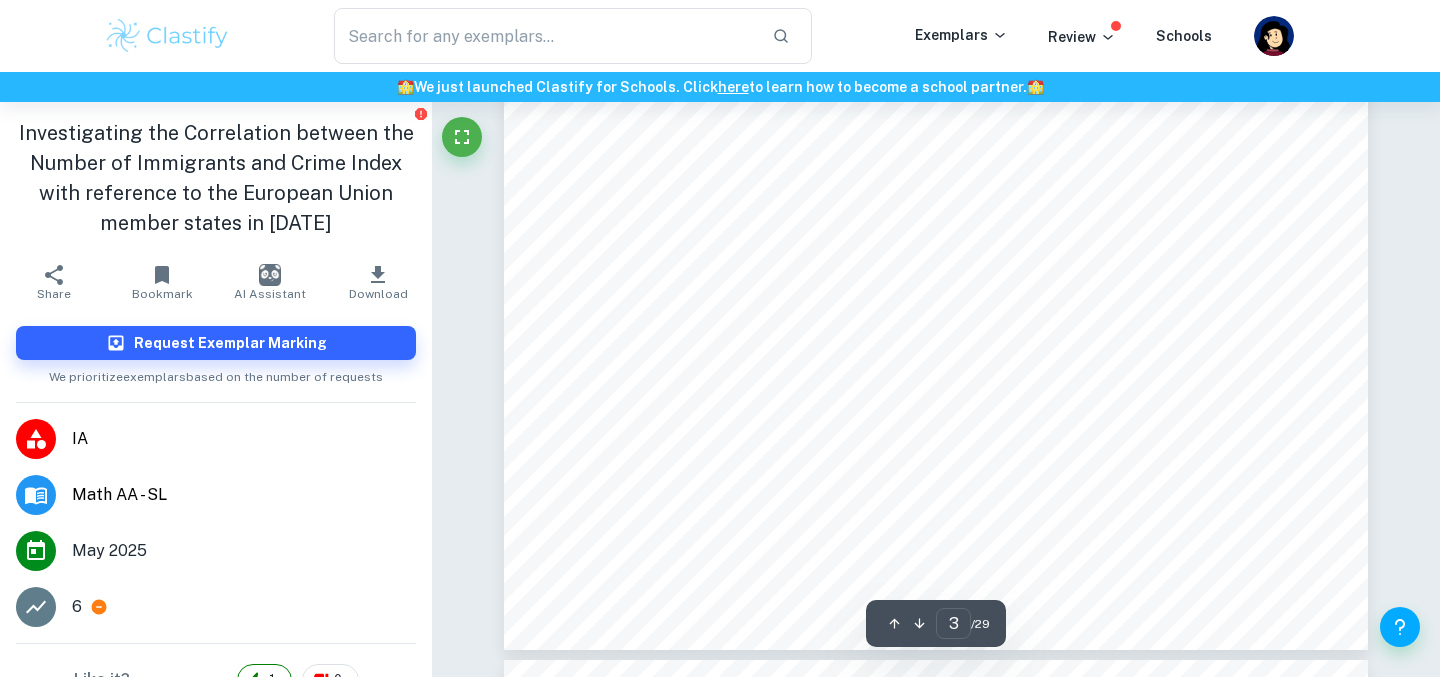scroll, scrollTop: 3304, scrollLeft: 0, axis: vertical 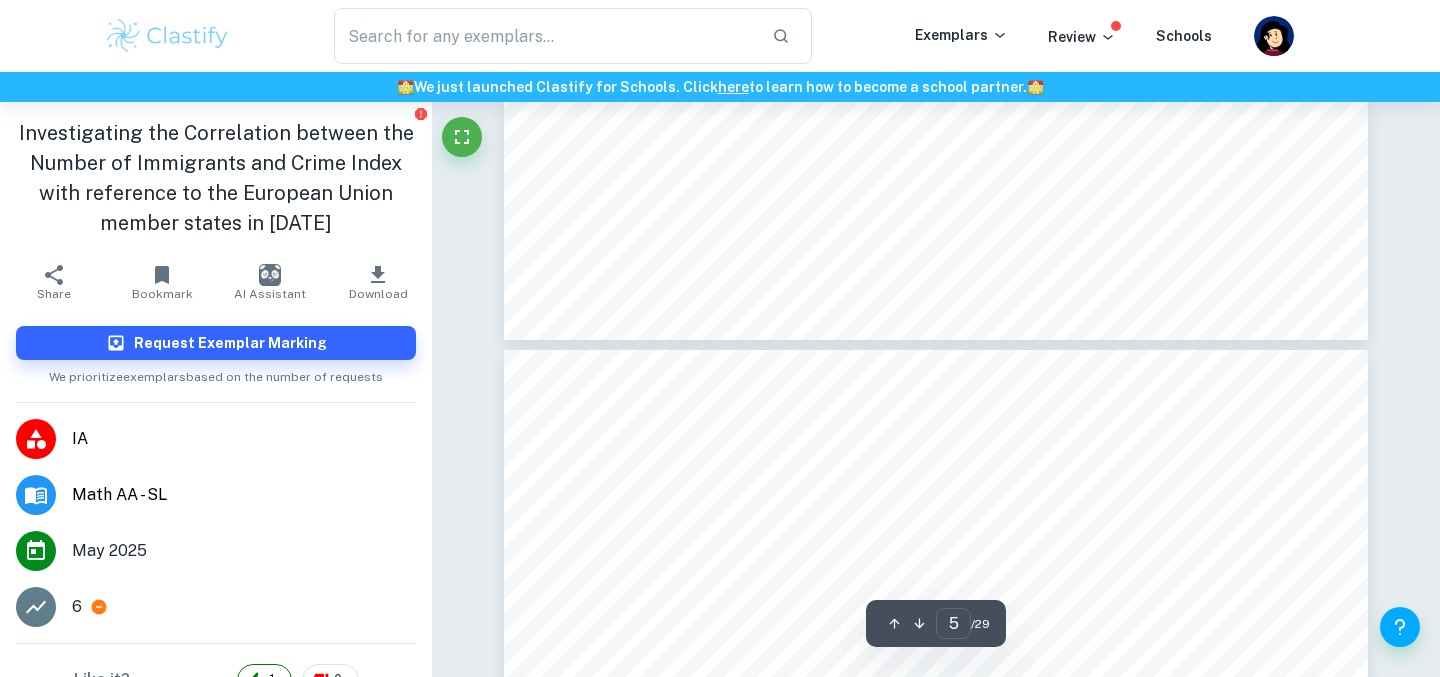 type on "6" 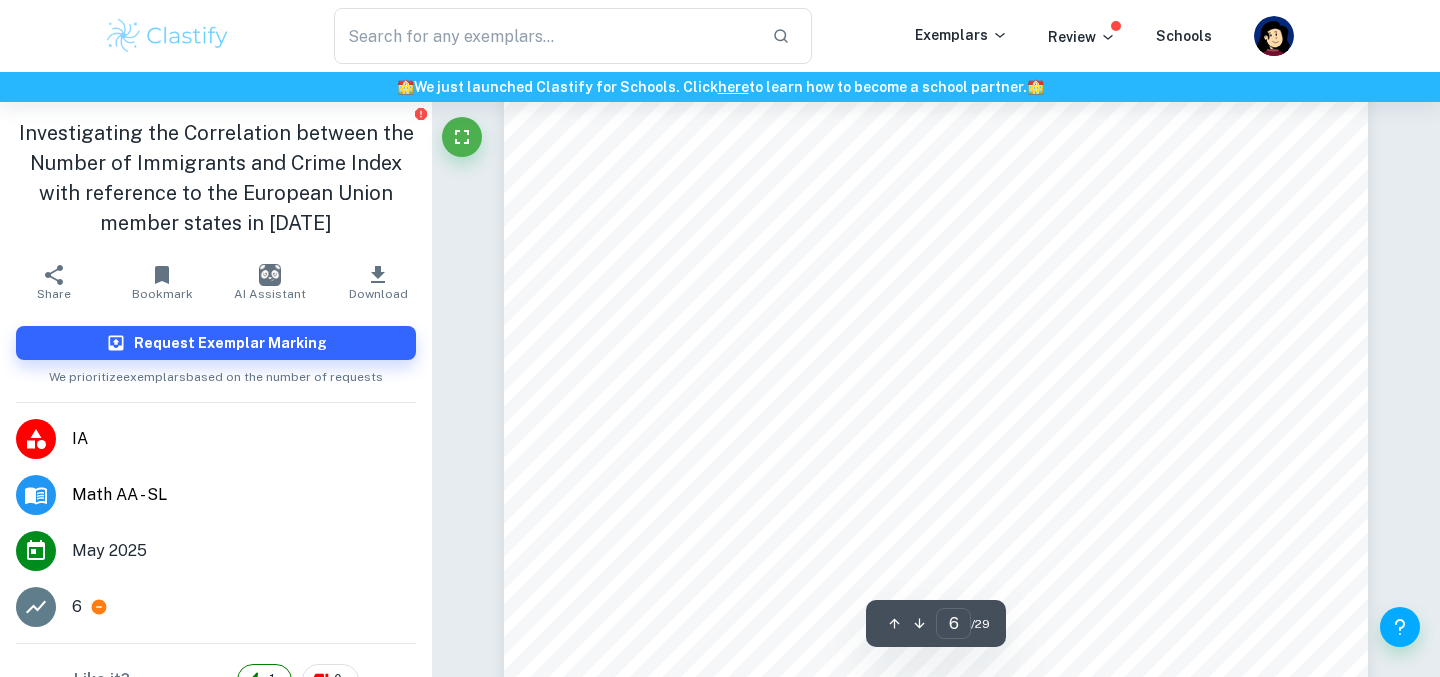 scroll, scrollTop: 6781, scrollLeft: 0, axis: vertical 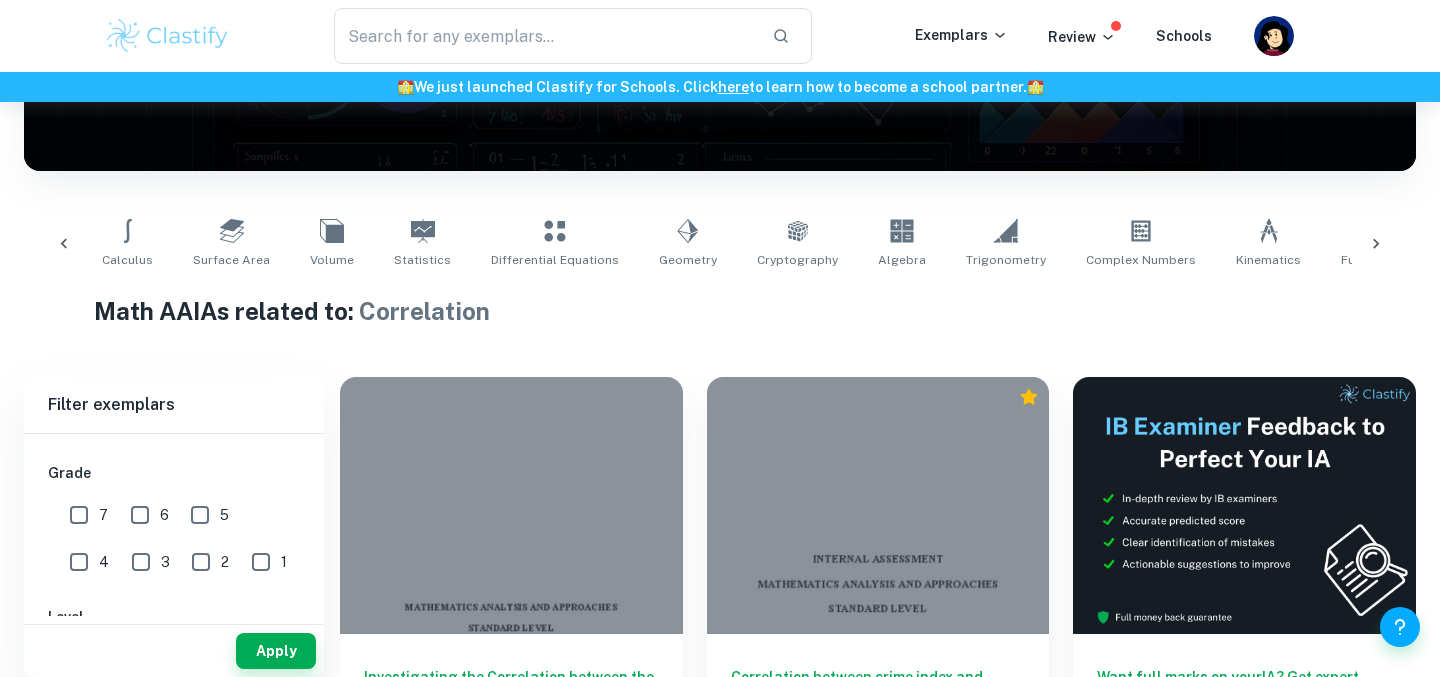 click on "7" at bounding box center (79, 515) 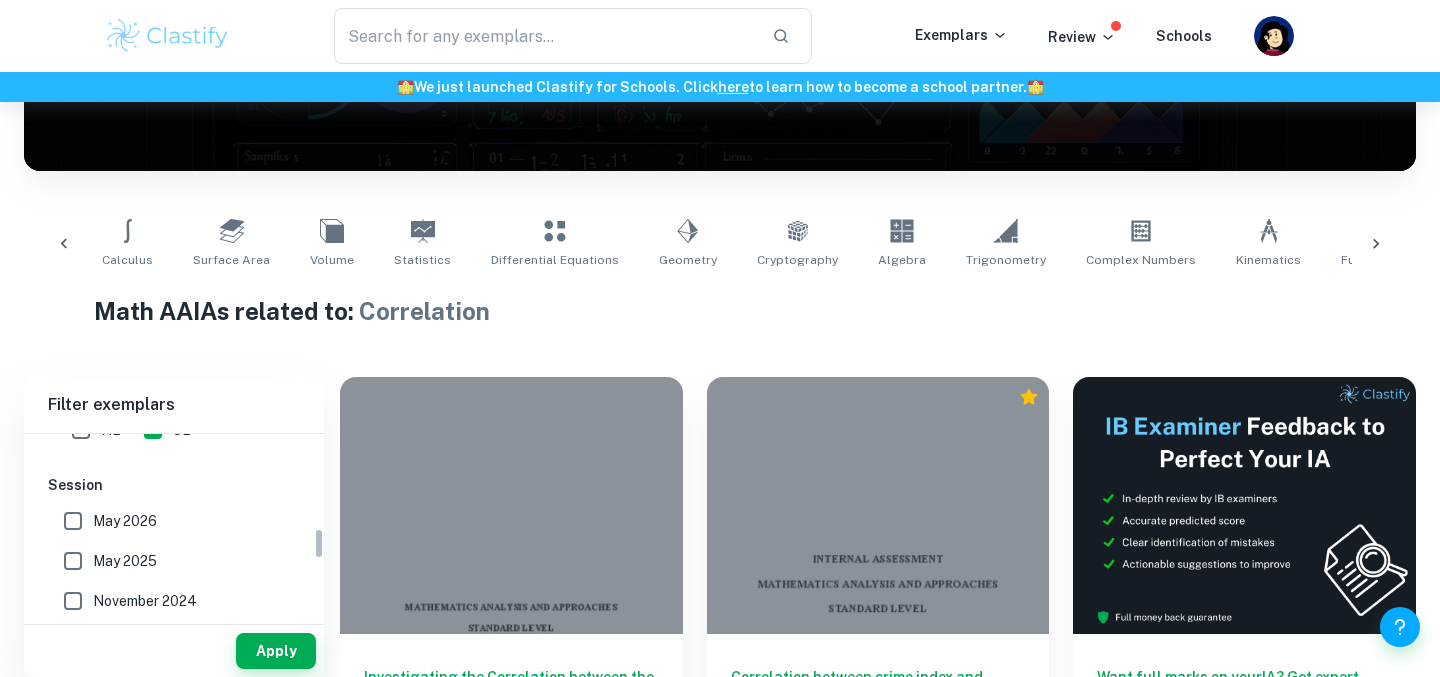 scroll, scrollTop: 556, scrollLeft: 0, axis: vertical 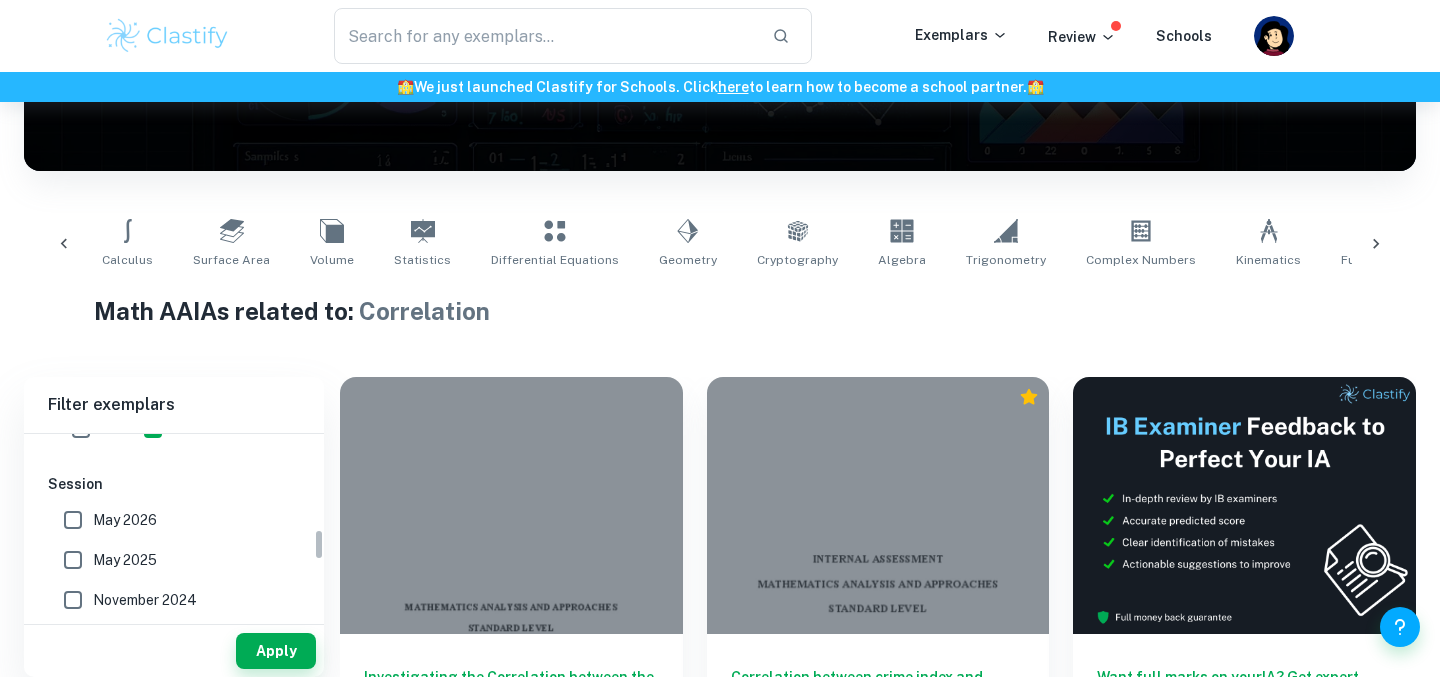 click on "Apply" at bounding box center [174, 651] 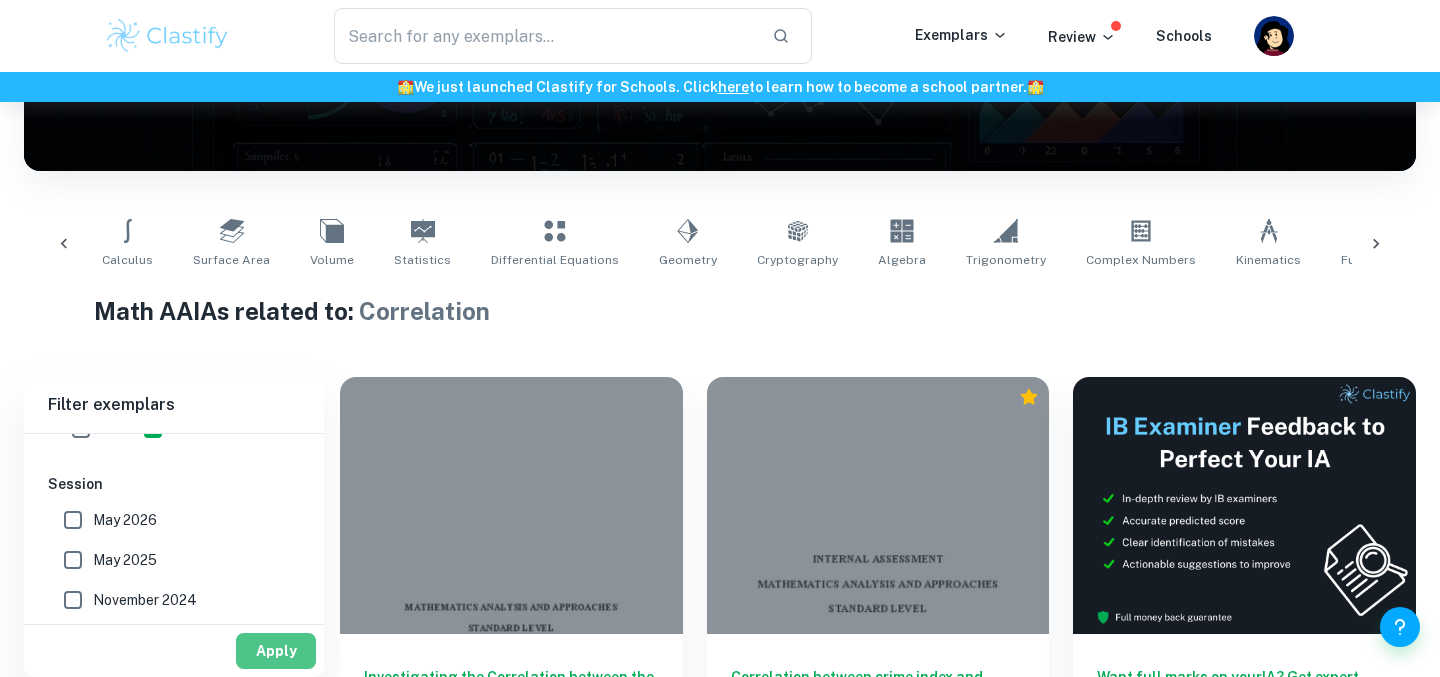 click on "Apply" at bounding box center (276, 651) 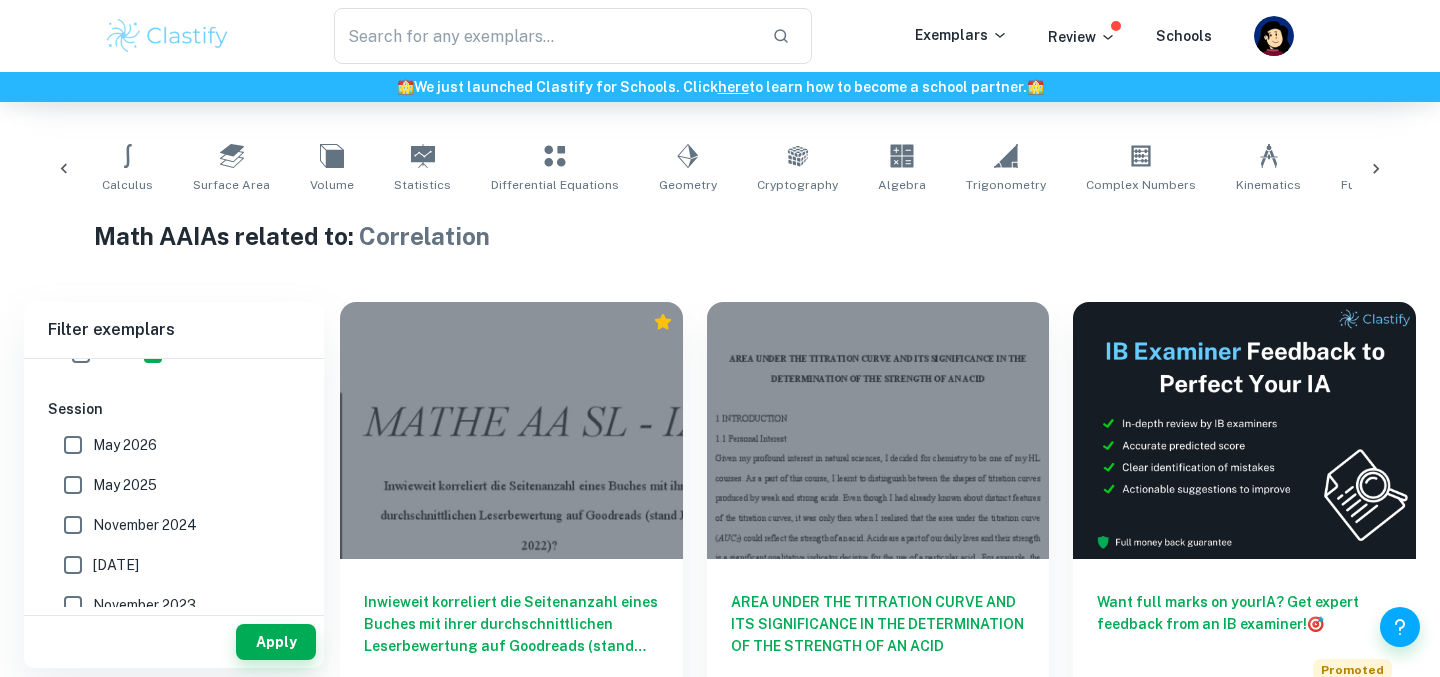 scroll, scrollTop: 458, scrollLeft: 0, axis: vertical 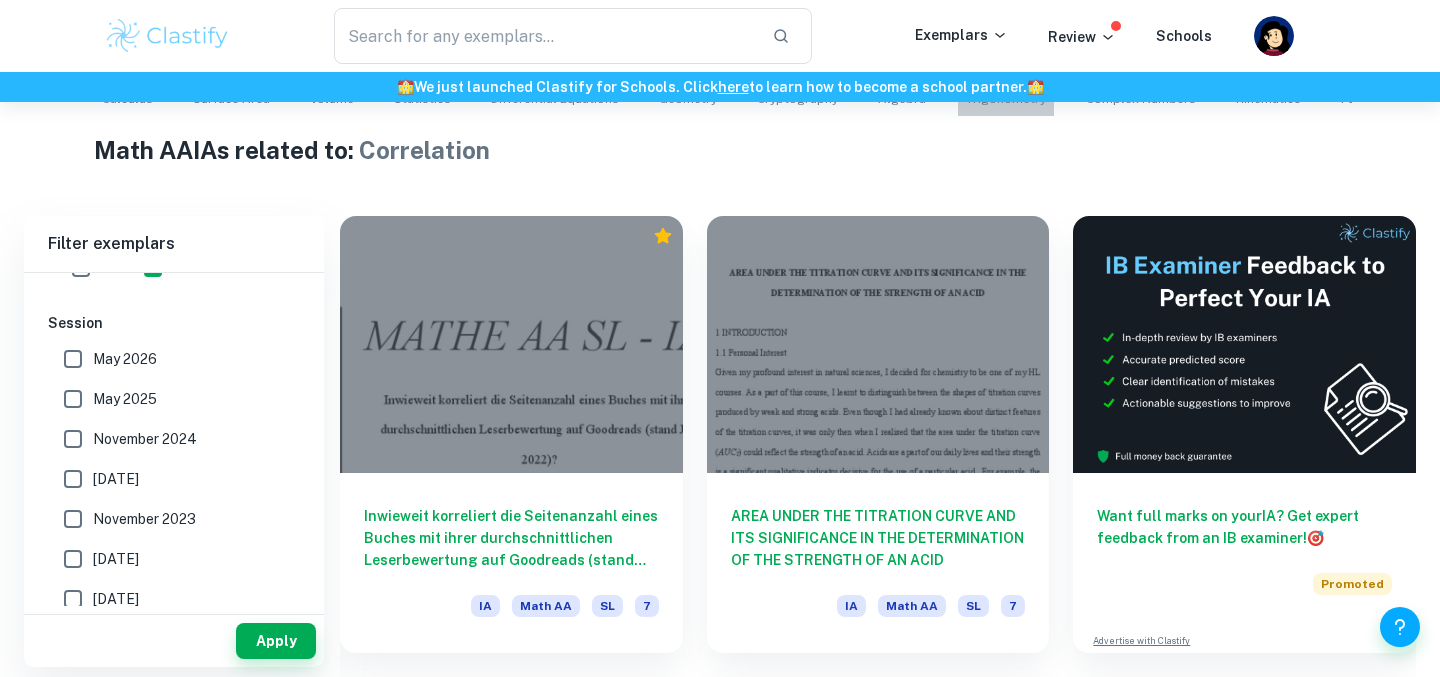 click on "Trigonometry" at bounding box center [1006, 83] 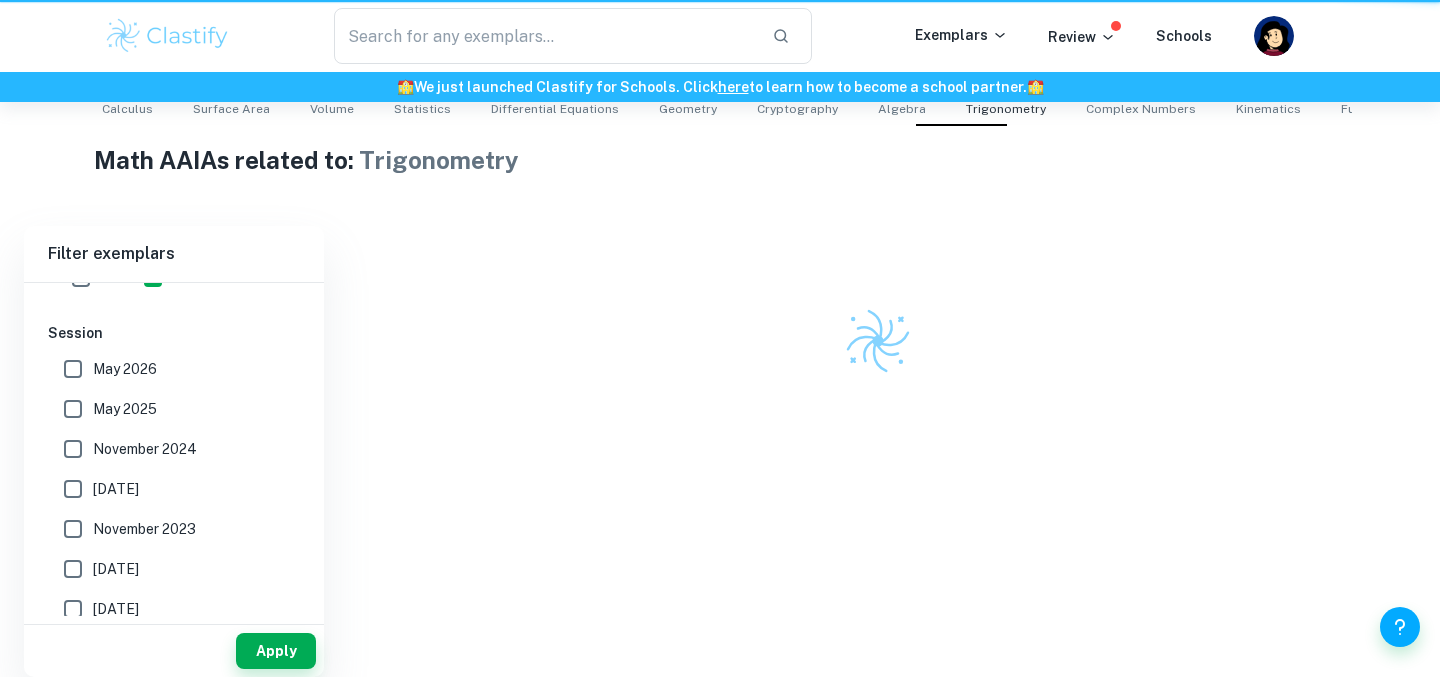 scroll, scrollTop: 0, scrollLeft: 0, axis: both 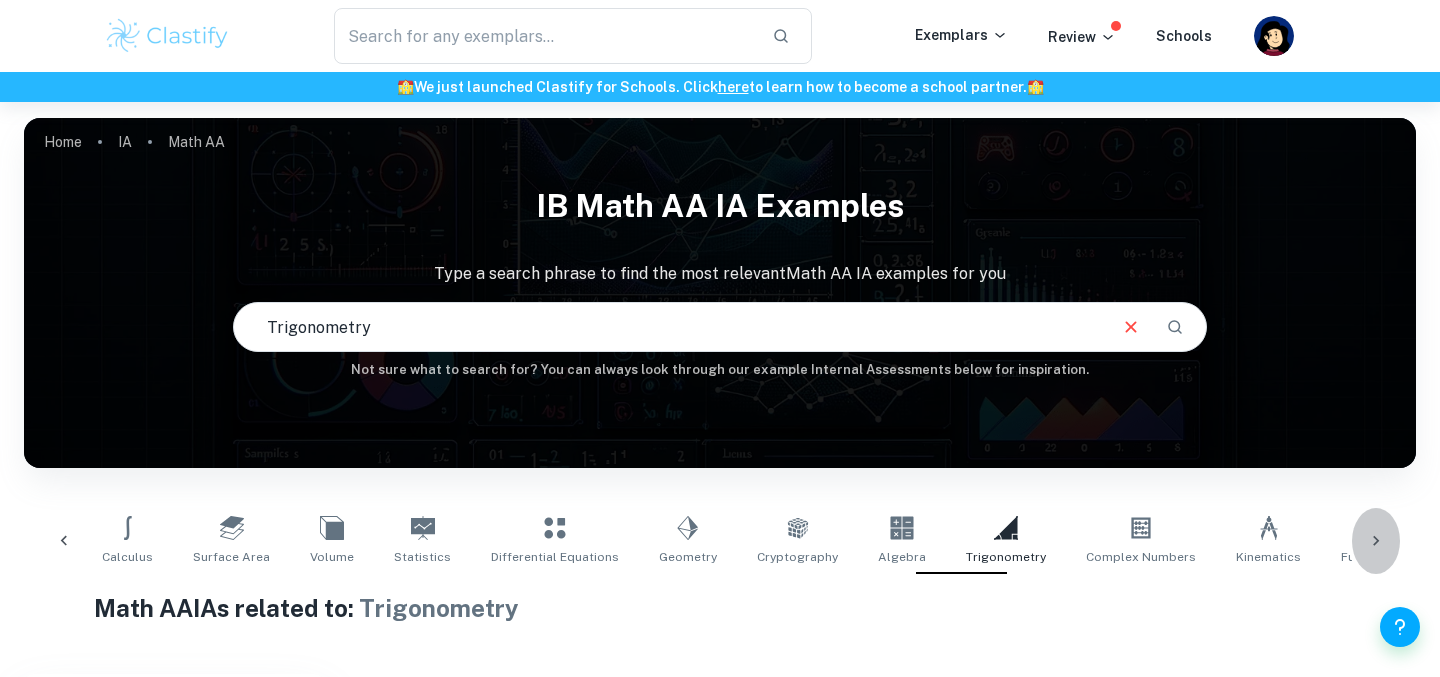 click 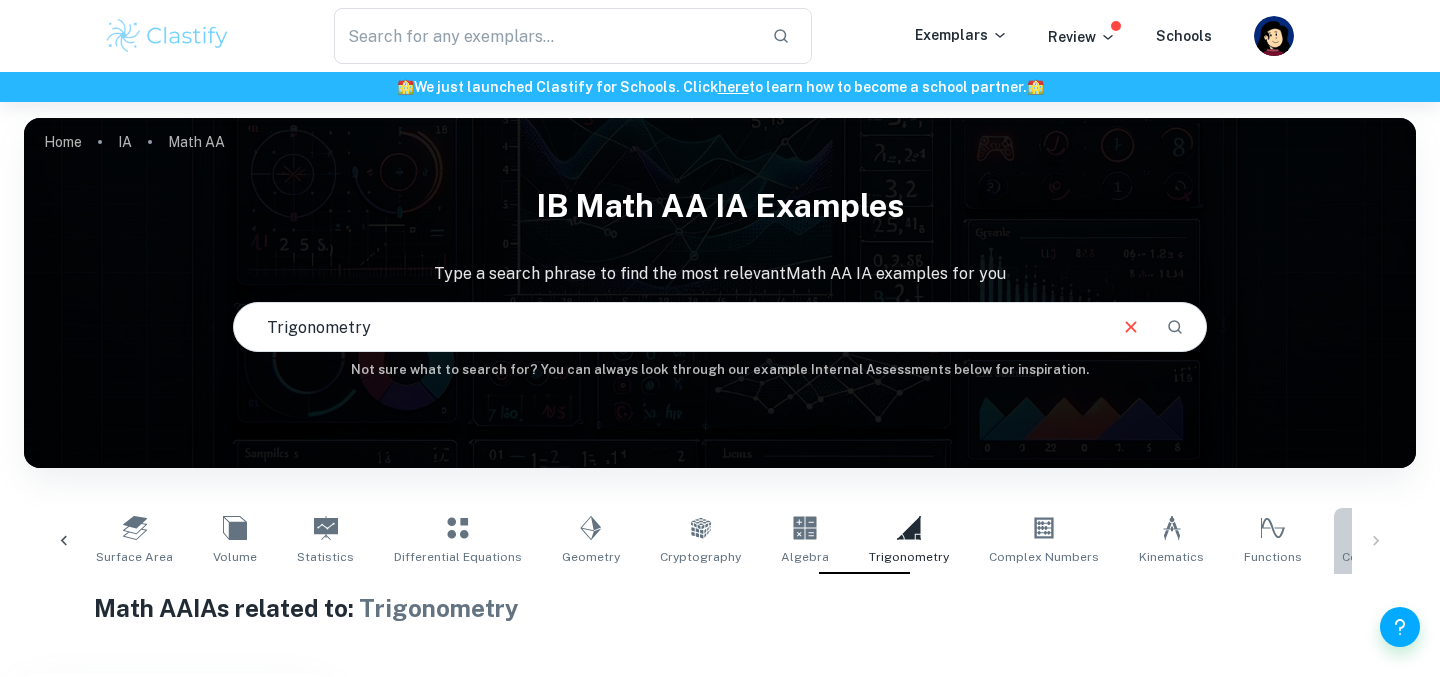 click on "Correlation" at bounding box center [1375, 541] 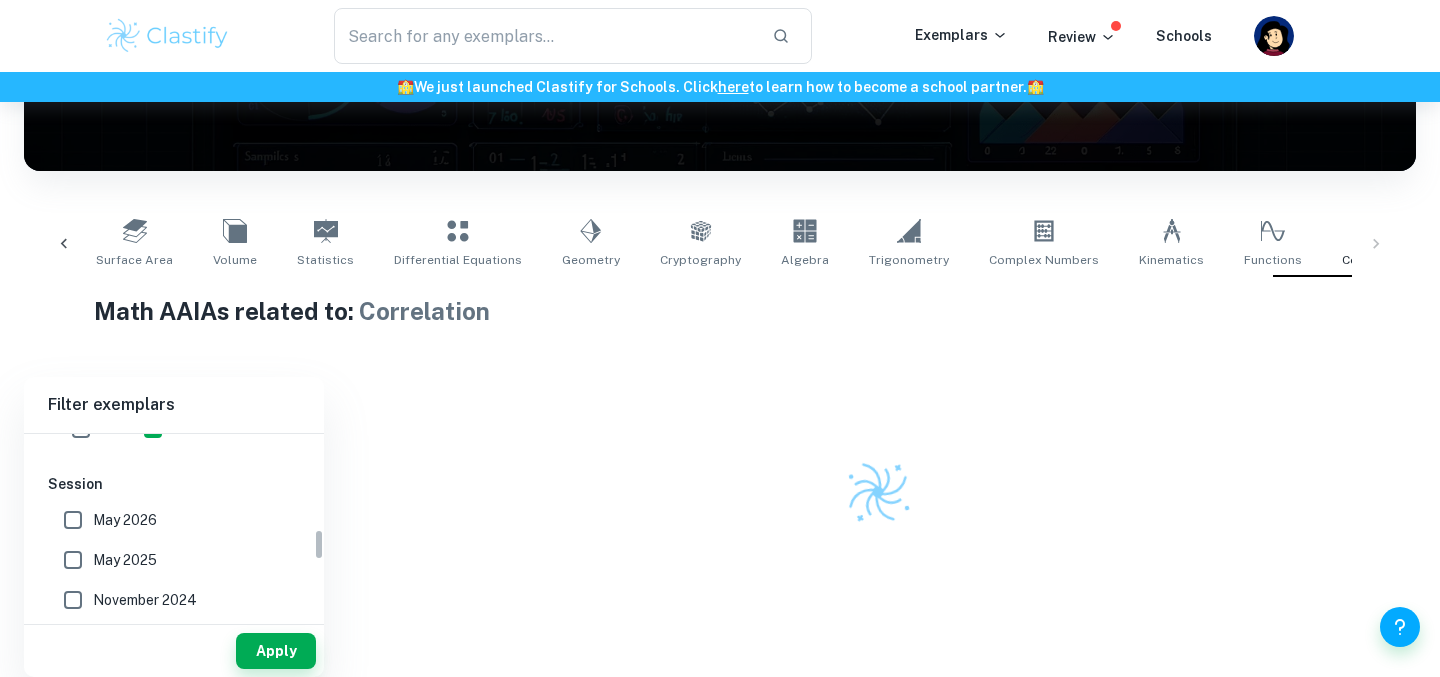 scroll, scrollTop: 297, scrollLeft: 0, axis: vertical 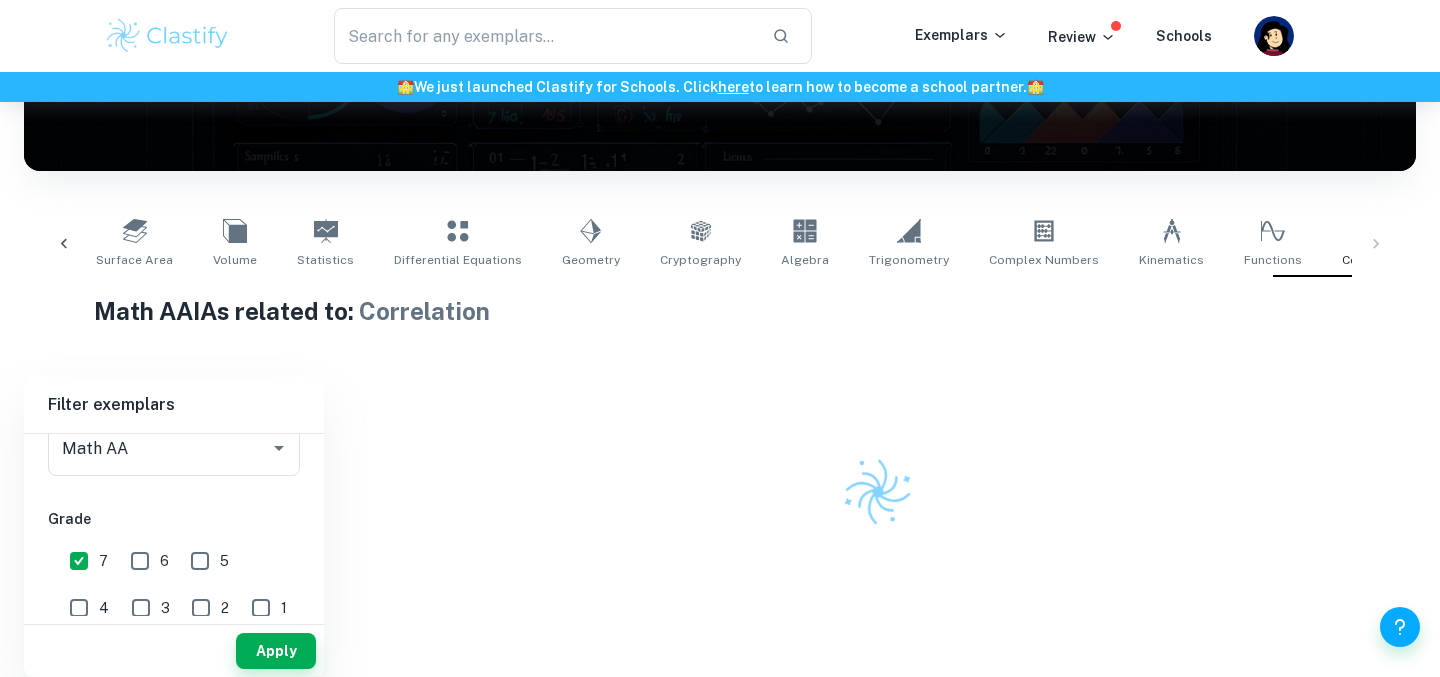 click on "7" at bounding box center (79, 561) 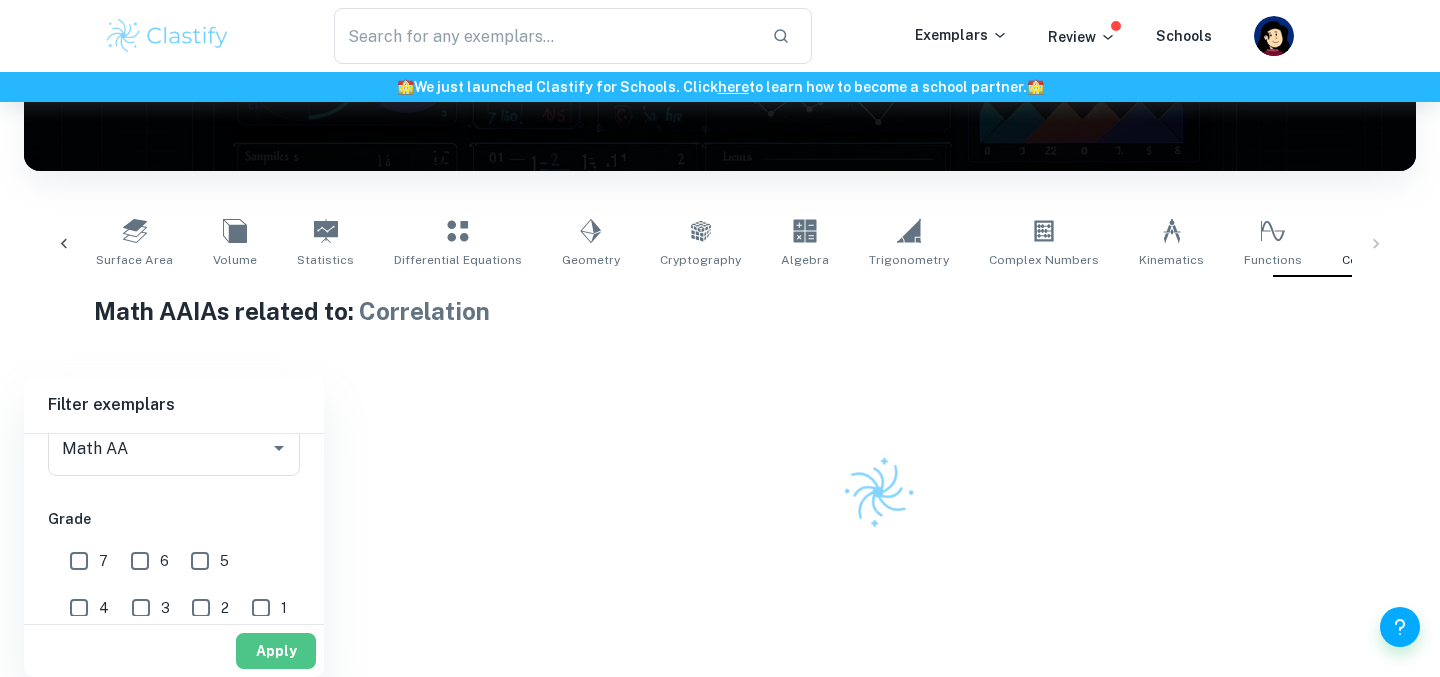 click on "Apply" at bounding box center (276, 651) 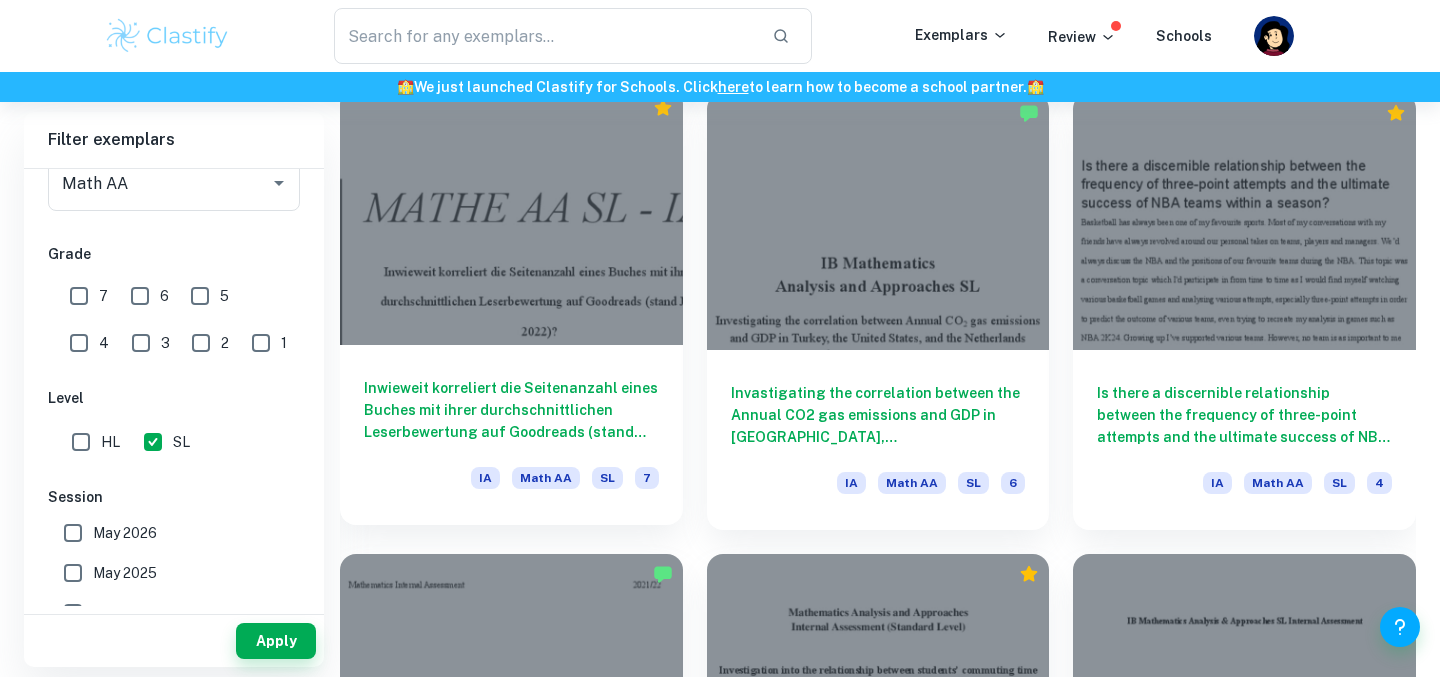 scroll, scrollTop: 2425, scrollLeft: 0, axis: vertical 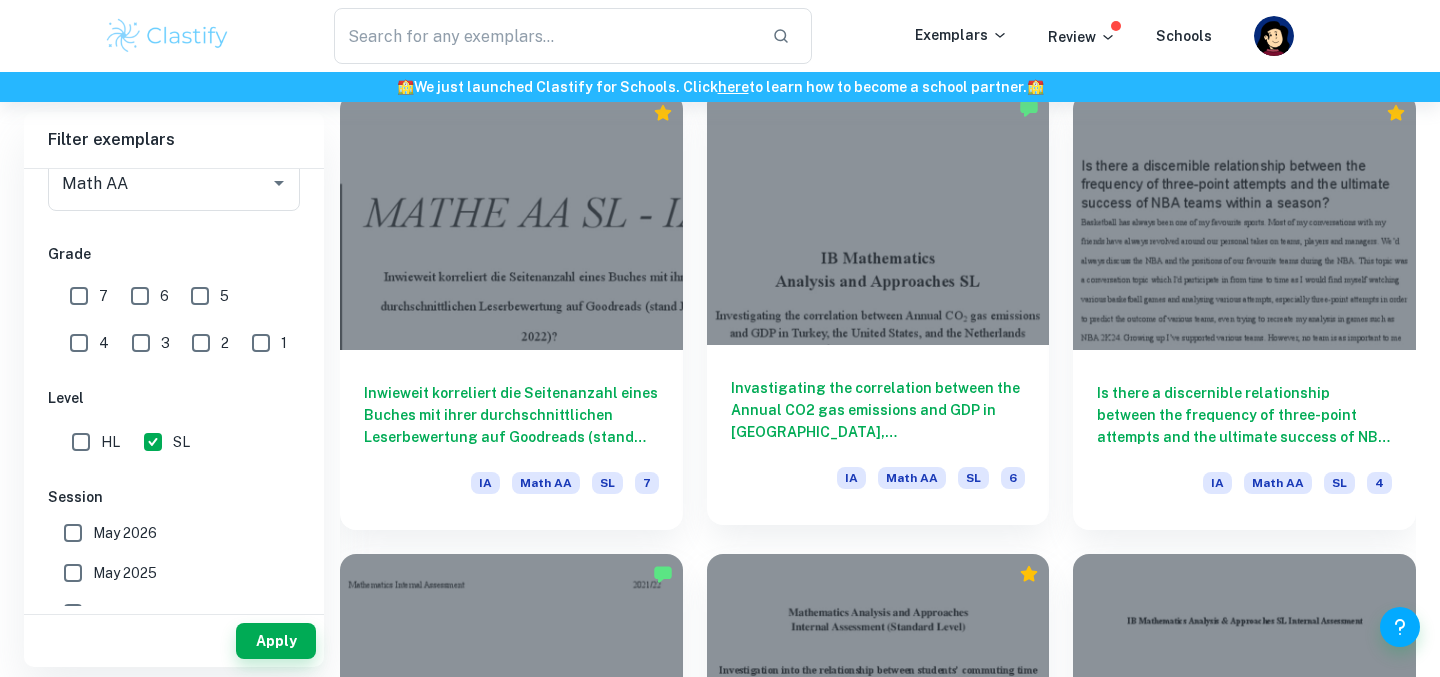 click on "Invastigating the correlation between the Annual CO2 gas emissions and GDP in [GEOGRAPHIC_DATA], [GEOGRAPHIC_DATA], and [GEOGRAPHIC_DATA] between [DATE]-[DATE]. IA Math AA SL 6" at bounding box center (878, 435) 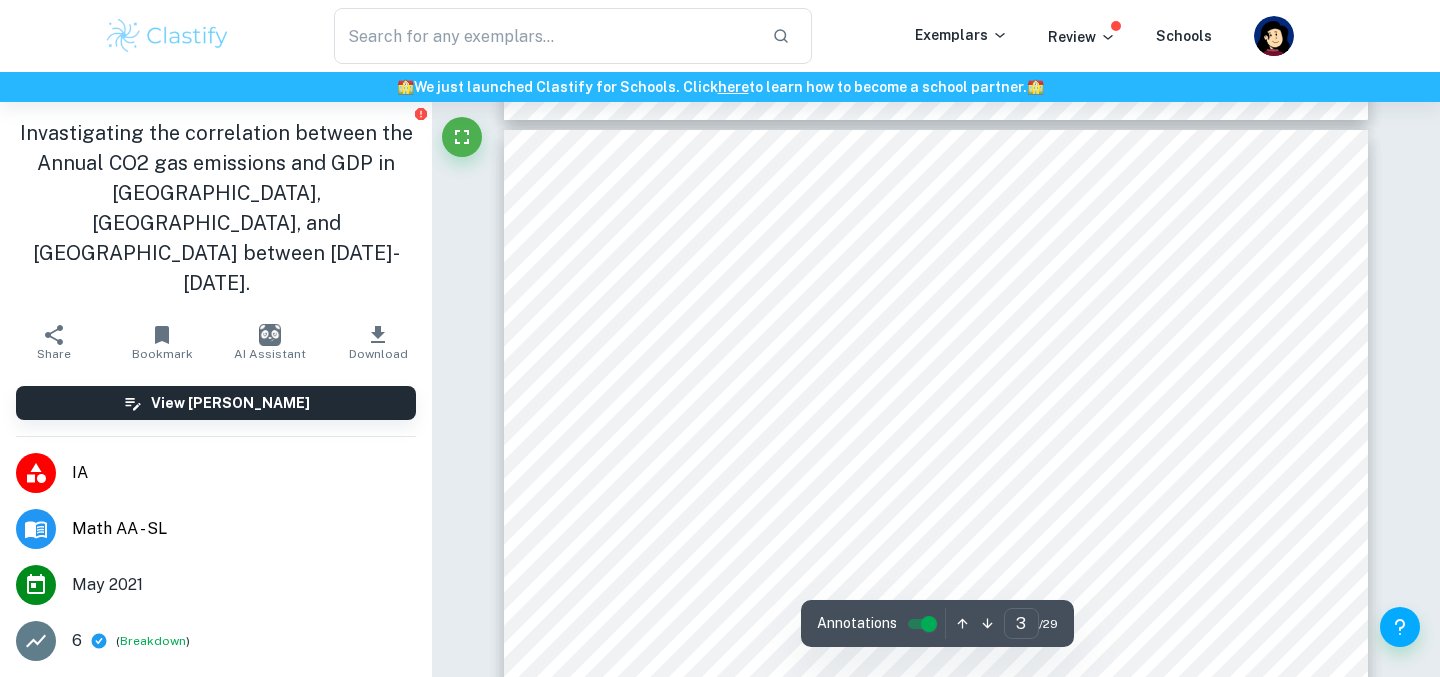 scroll, scrollTop: 2507, scrollLeft: 0, axis: vertical 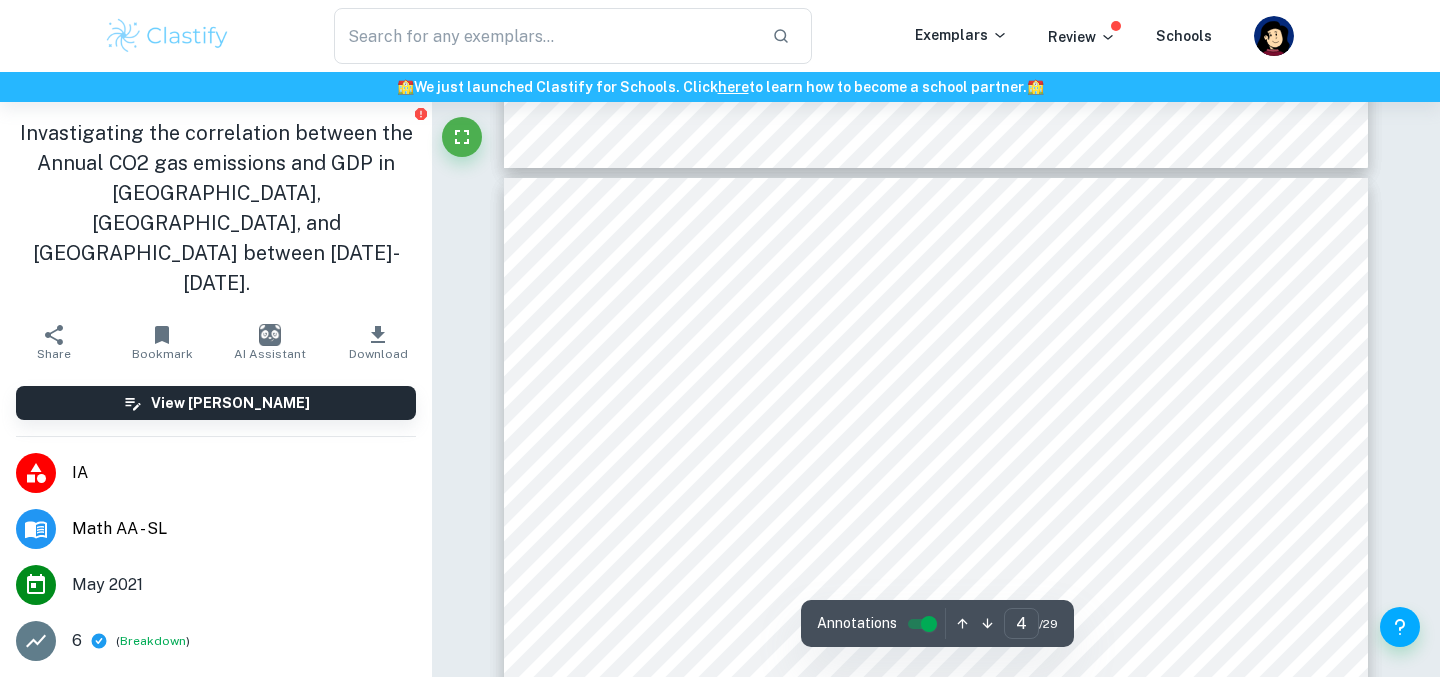 type on "3" 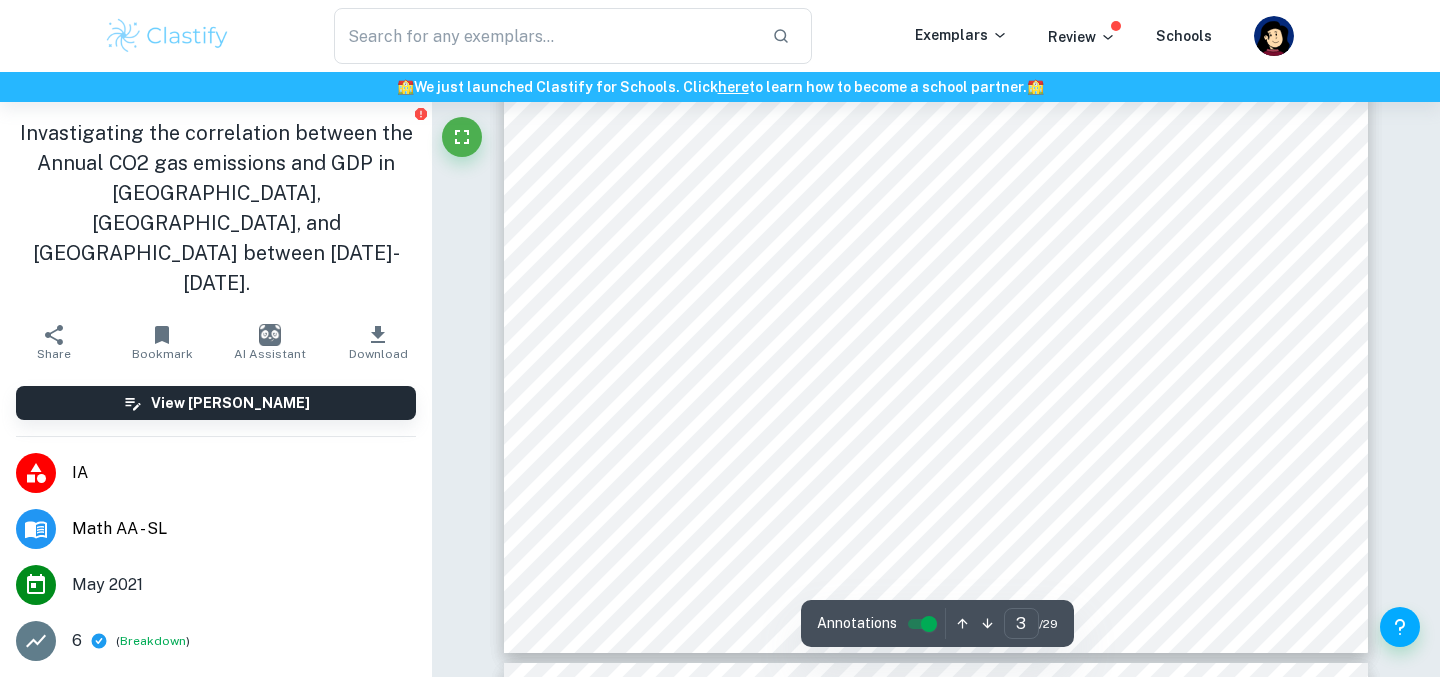 scroll, scrollTop: 2989, scrollLeft: 0, axis: vertical 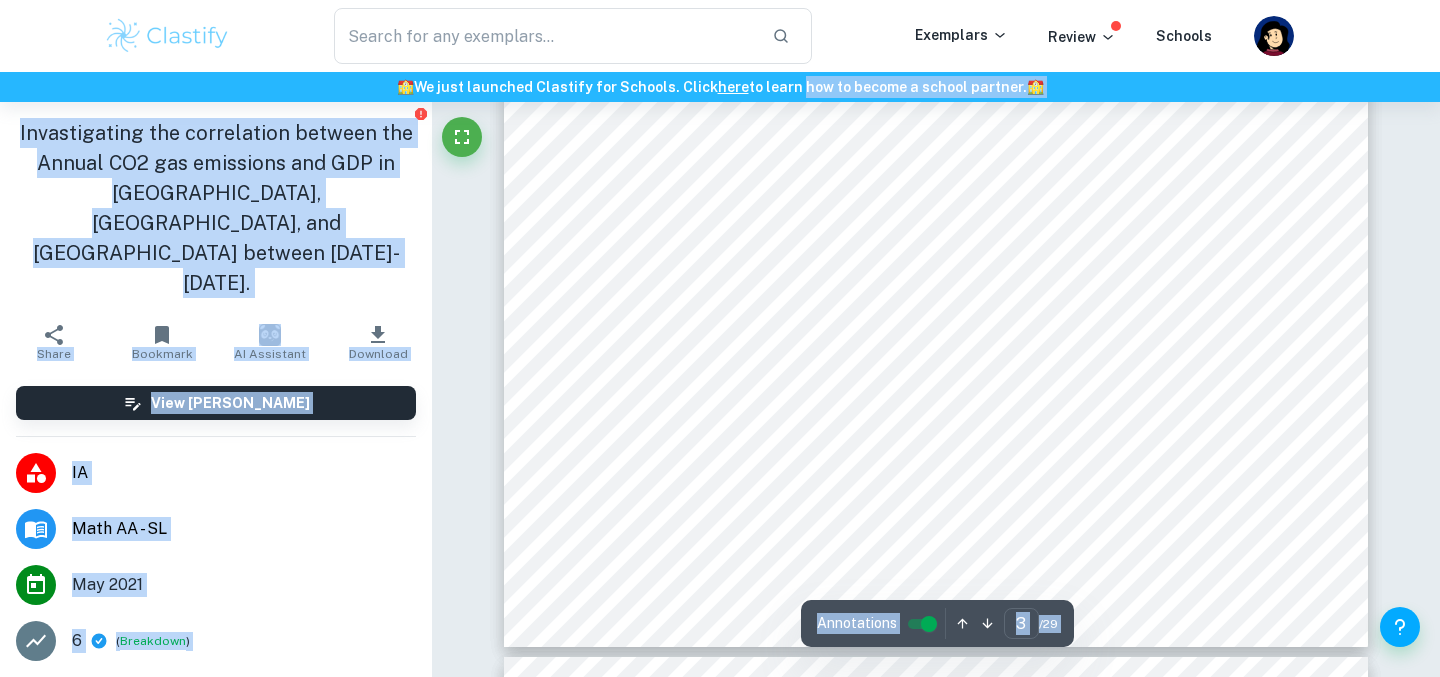 drag, startPoint x: 1116, startPoint y: 454, endPoint x: 795, endPoint y: 91, distance: 484.572 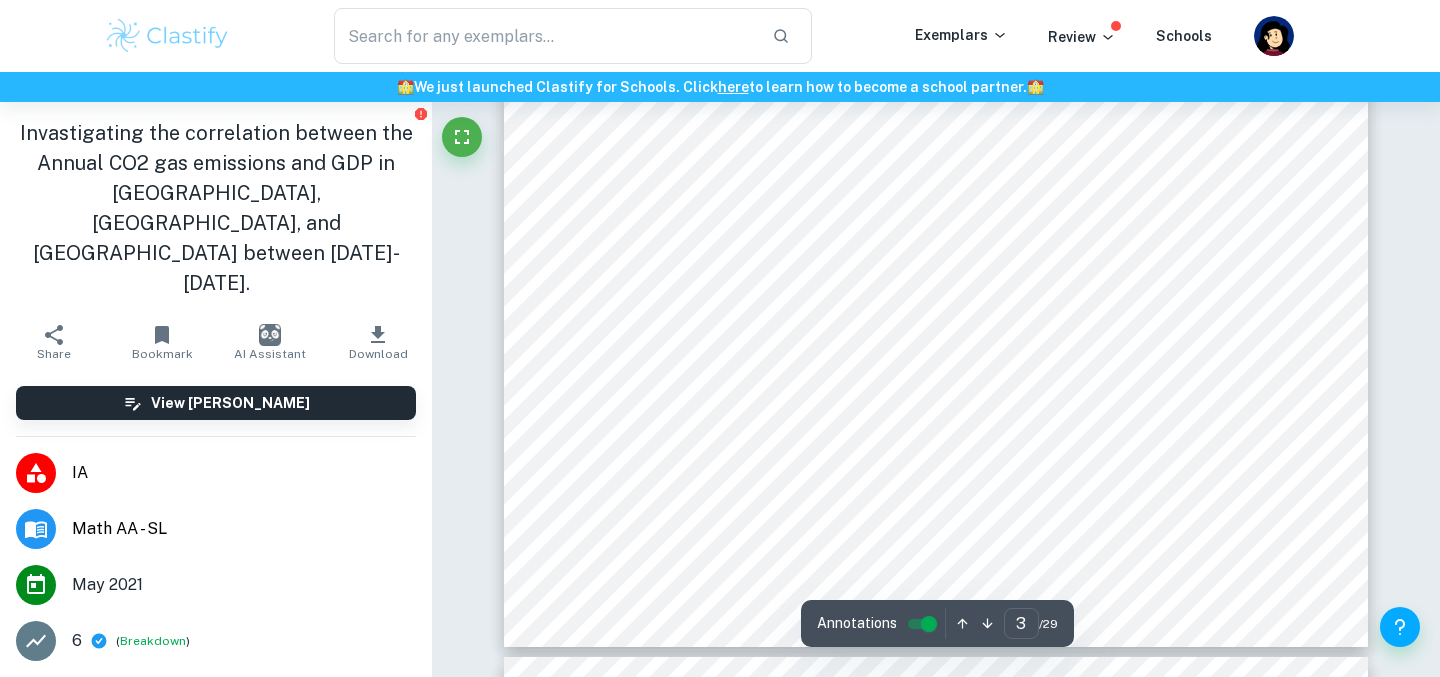 click on "solutions that revolve around green growth rather than purely economic prosperity?”. Fortunately, this" at bounding box center [936, 191] 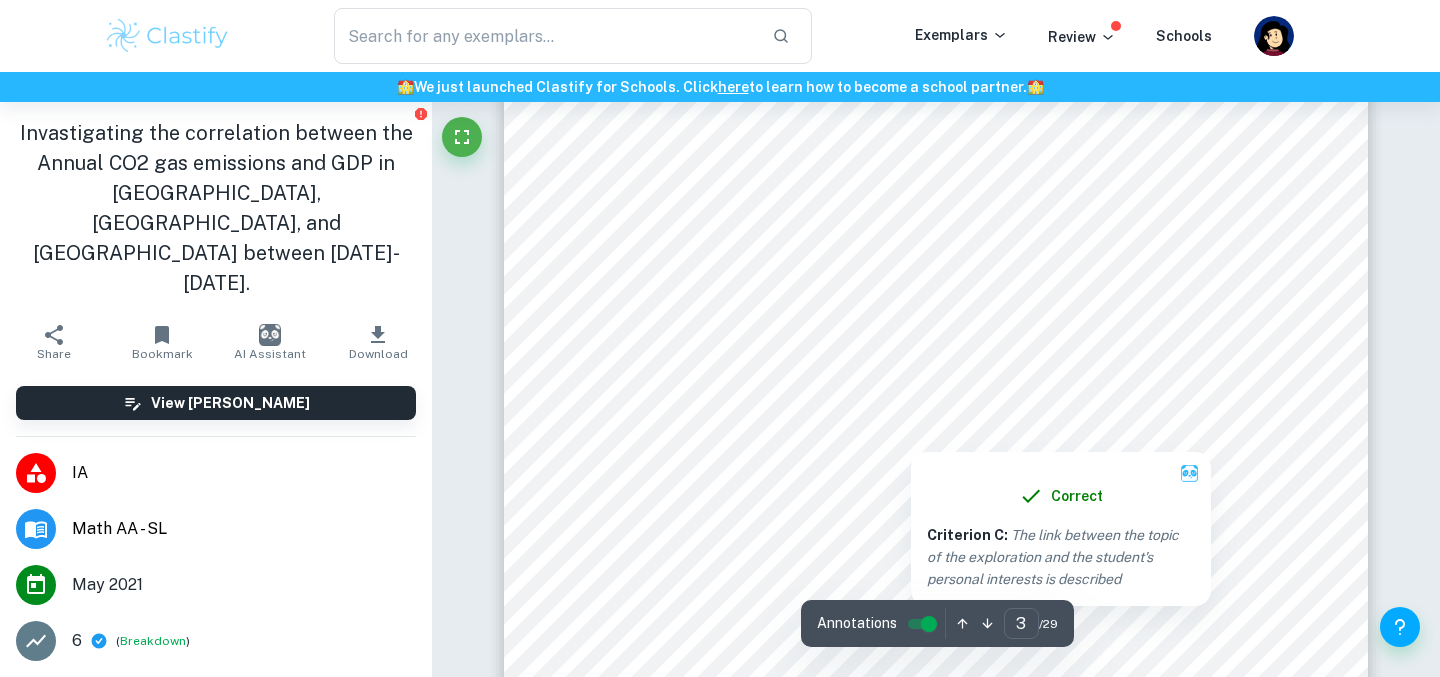 scroll, scrollTop: 2841, scrollLeft: 0, axis: vertical 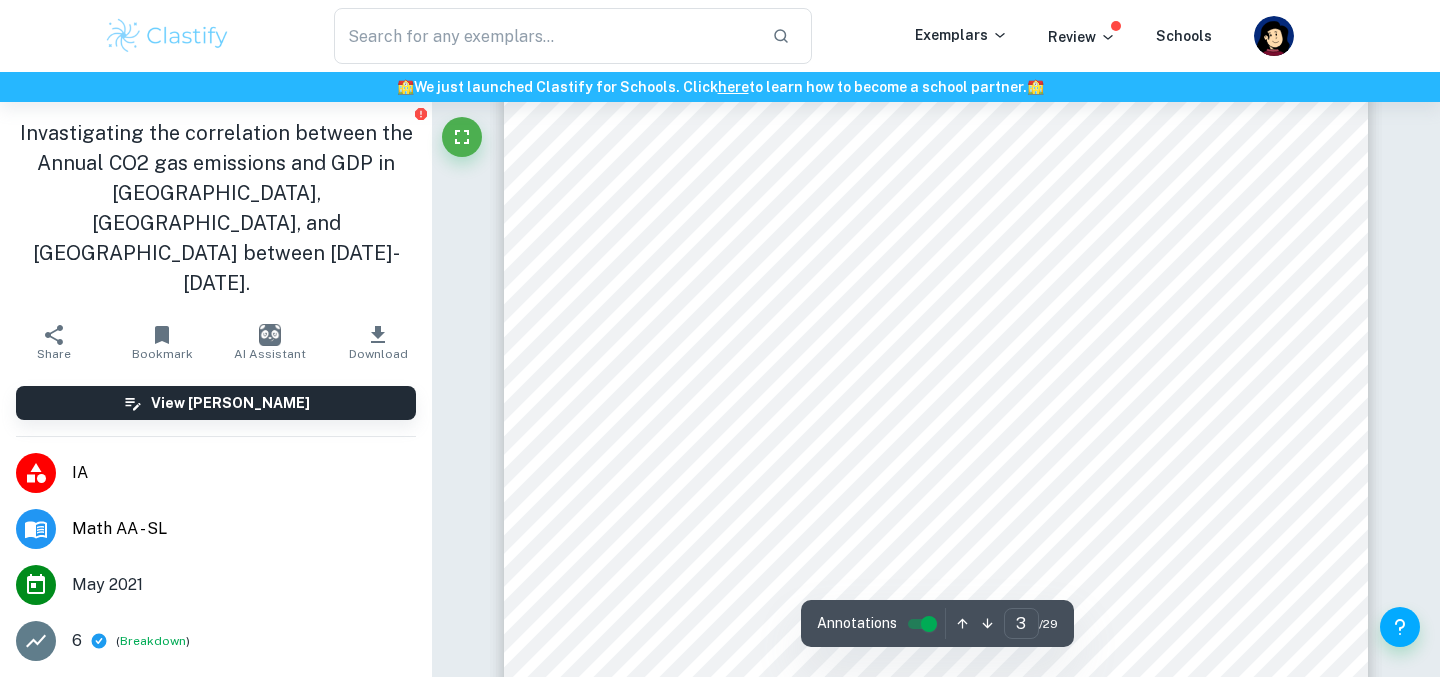 click on "2 Introduction The aim of this exploration is to find out if there is a correlation between the Gross Domestic Product (GDP) in US Dollars ($) per capita and the annual mass of carbon dioxide emissions (CO 2 ) in [GEOGRAPHIC_DATA], [GEOGRAPHIC_DATA], and [GEOGRAPHIC_DATA] between 1997 and 2017 to ascertain if countries with a high GDP per capita contribute the most to global warming due to their CO 2   emissions. The rationale behind this investigation stemmed from the significance it holds regarding climate change. CO 2   is considered to be a greenhouse gas that is detrimental to climate change since high concentrations of CO 2   absorb and radiate high amounts of solar radiation in the form of heat into the atmosphere. The absorbed heat is gradually released, increasing the Earth’s average temperature which has catastrophic outcomes such as sea levels rising, extreme temperatures, acidification of seawater, and other chain of events. CO 2   it is considered the most dangerous. When CO 2   2     António   2   2   2" at bounding box center [936, 236] 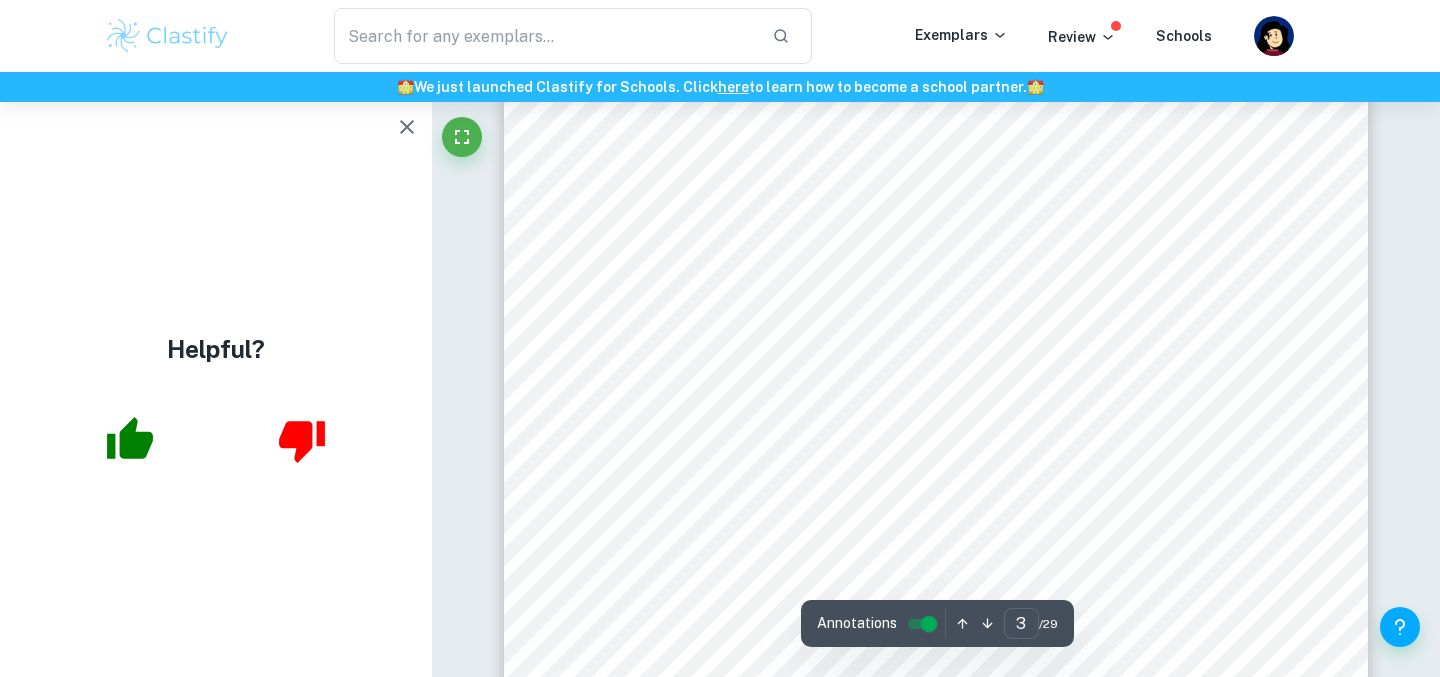 scroll, scrollTop: 2856, scrollLeft: 0, axis: vertical 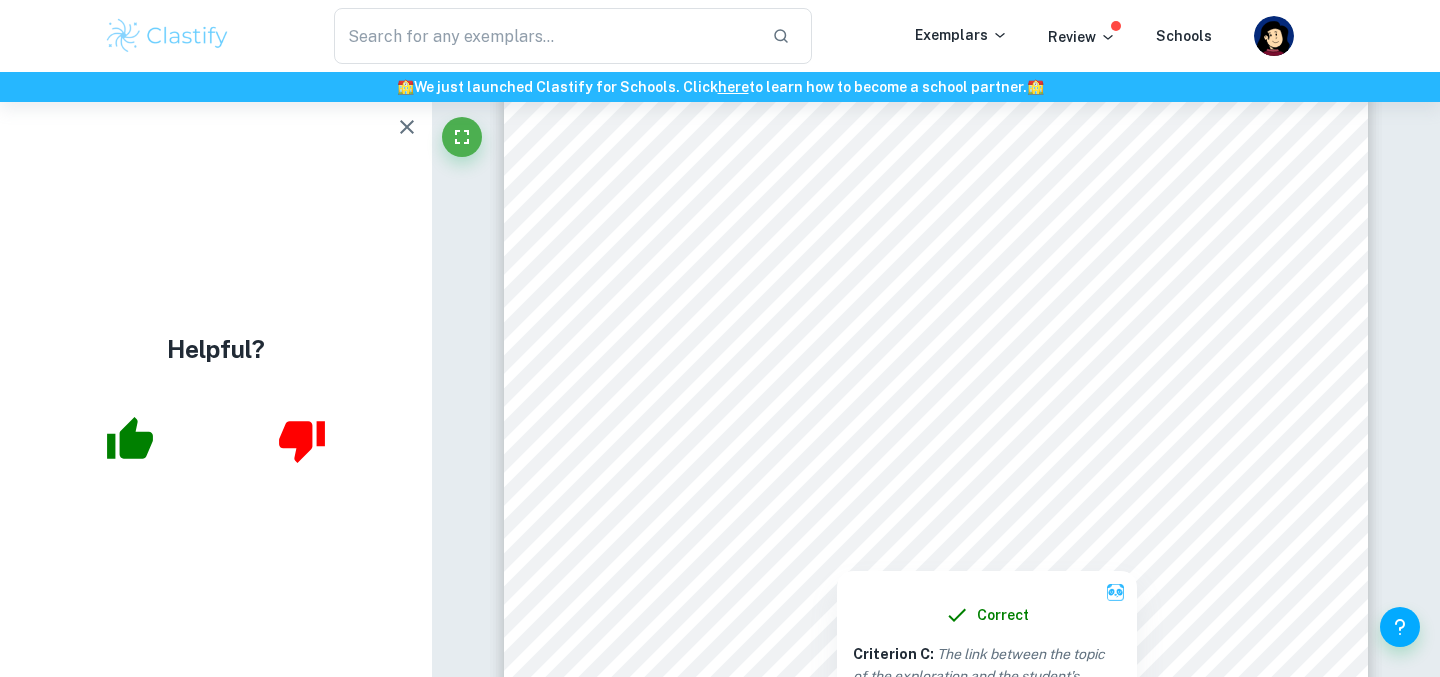 click on "​ Exemplars Review Schools" at bounding box center [720, 36] 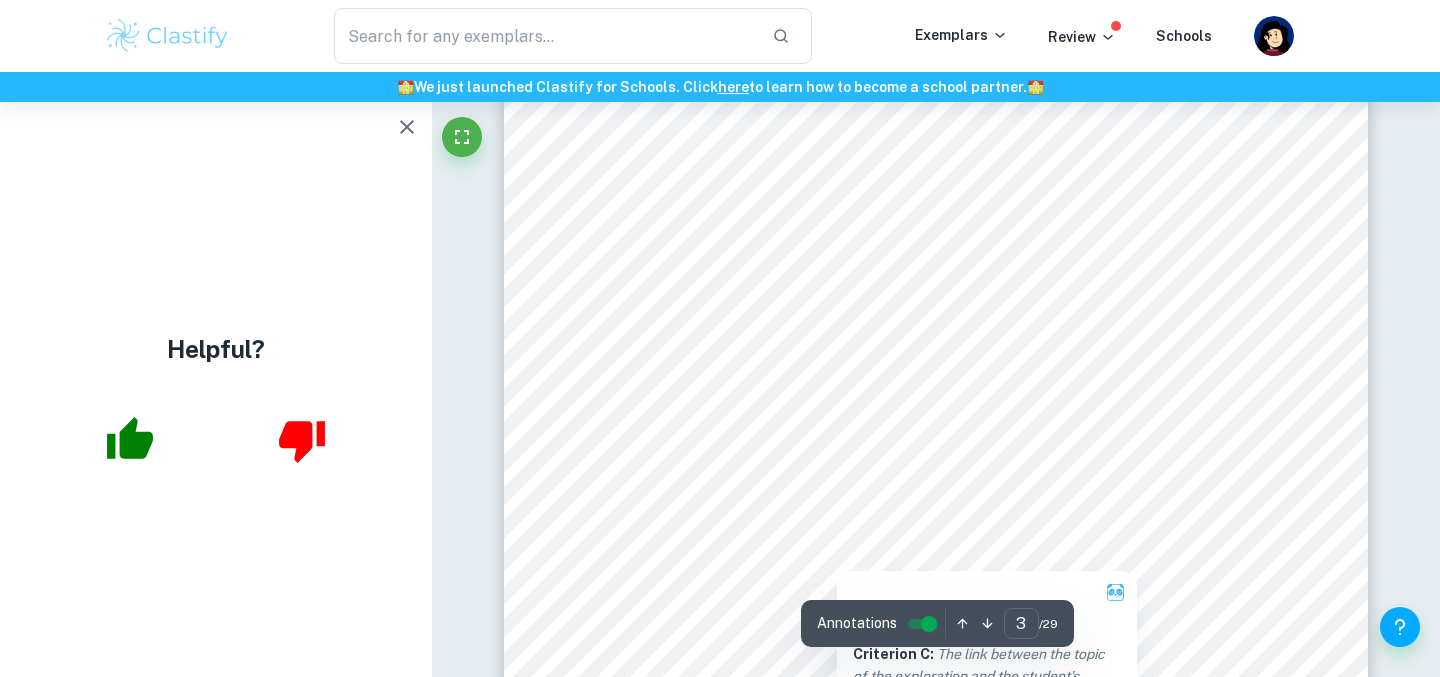 scroll, scrollTop: 2858, scrollLeft: 0, axis: vertical 